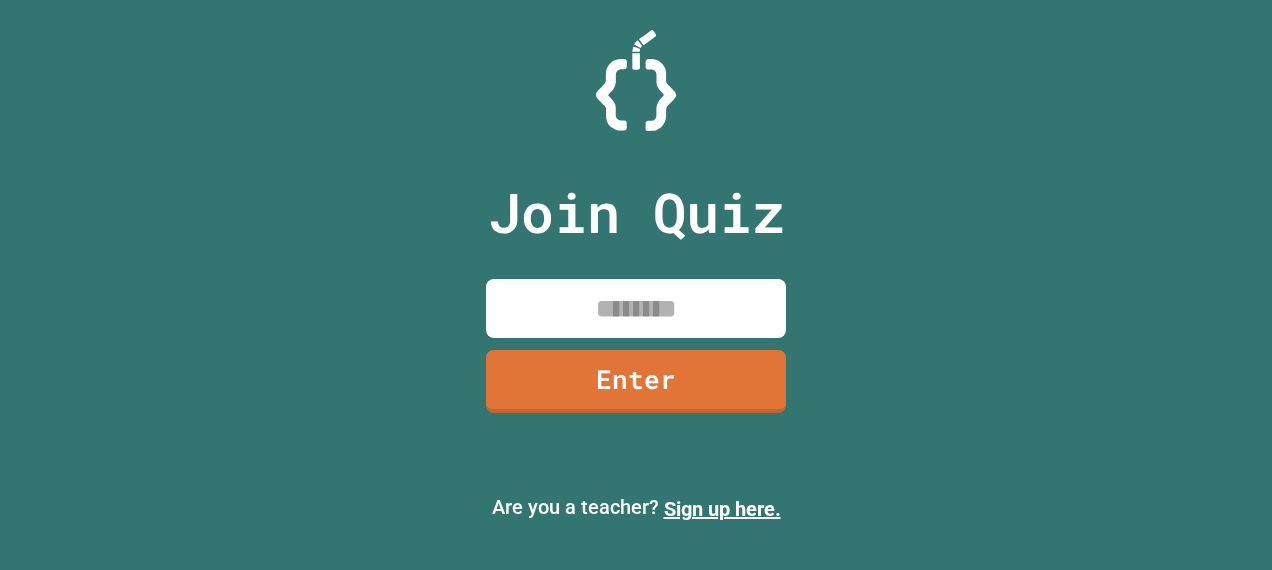scroll, scrollTop: 0, scrollLeft: 0, axis: both 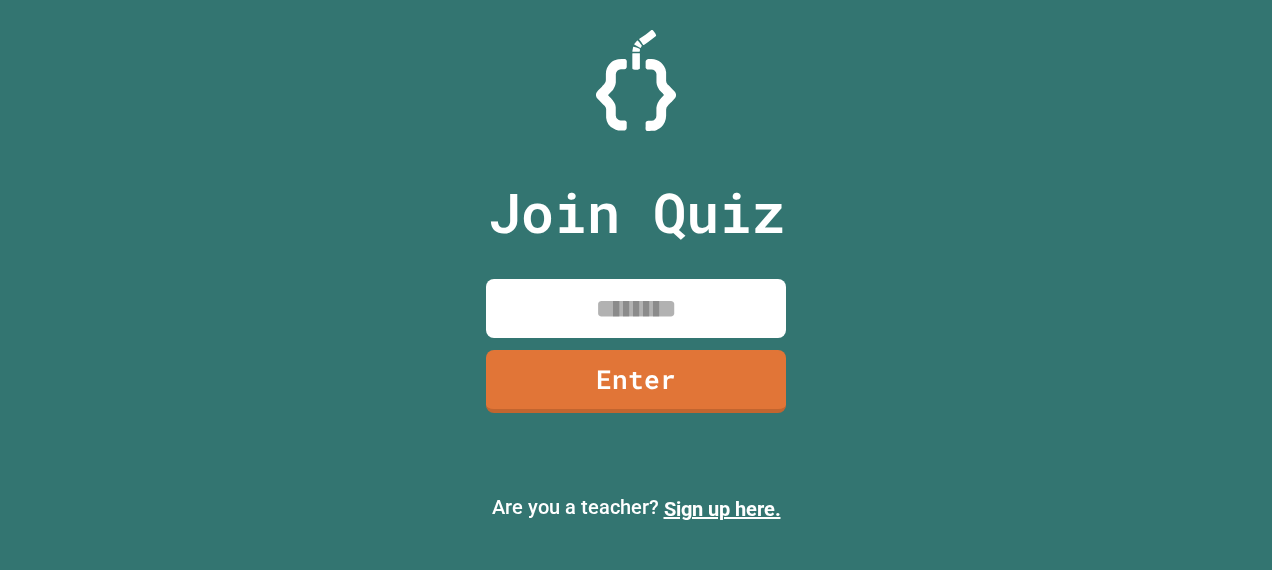 click at bounding box center [636, 308] 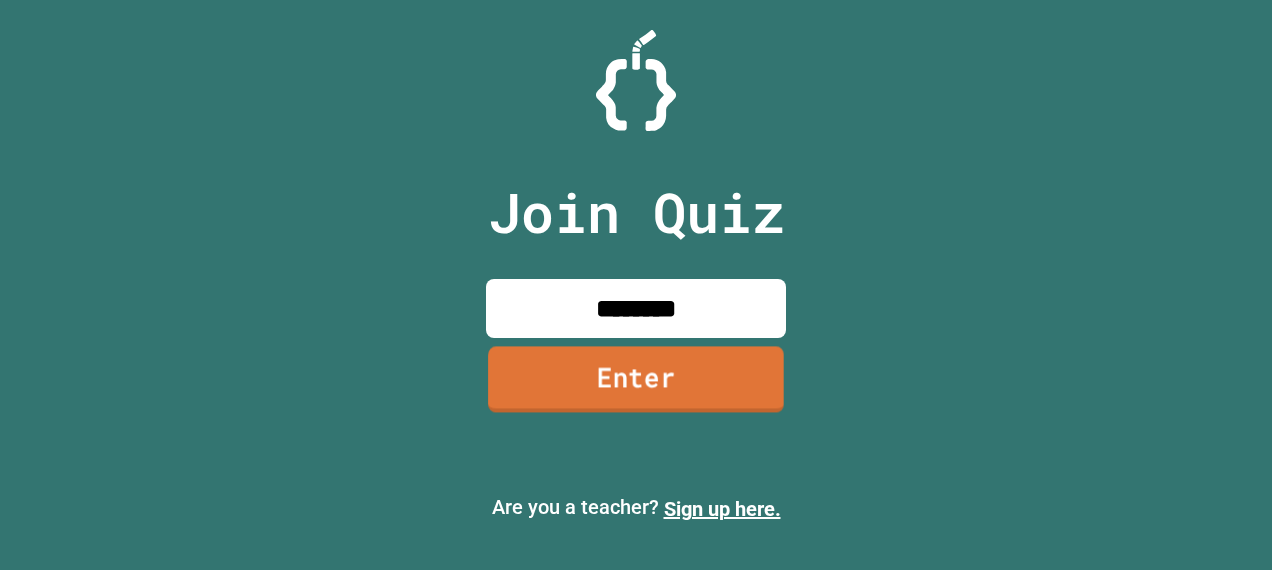 type on "********" 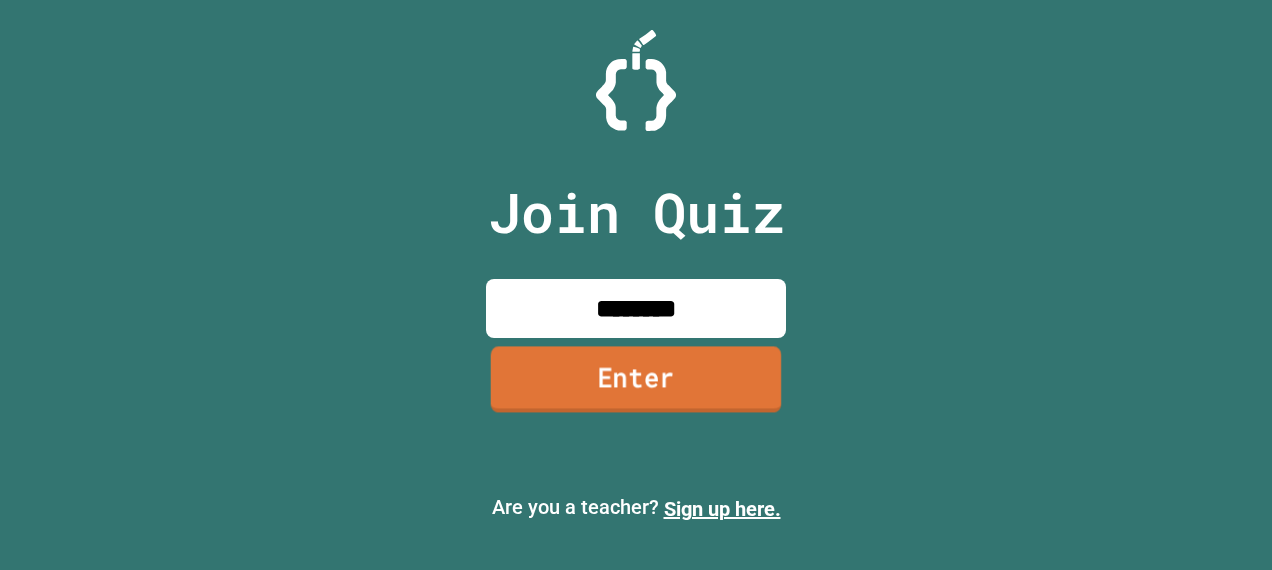 click on "Enter" at bounding box center [636, 380] 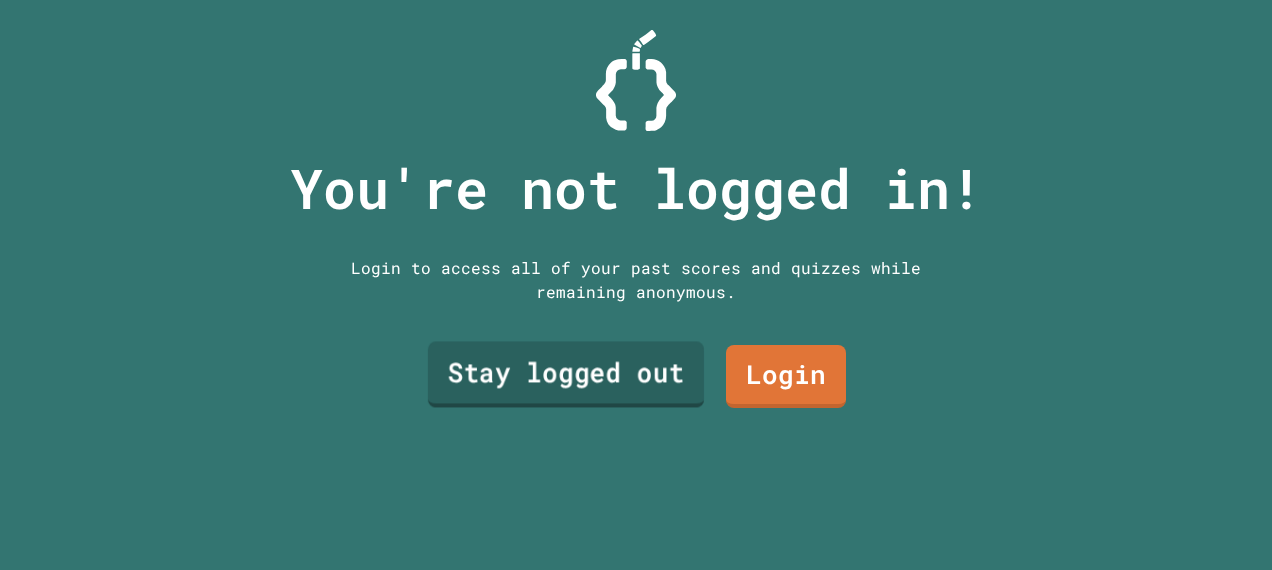 click on "Stay logged out" at bounding box center [566, 374] 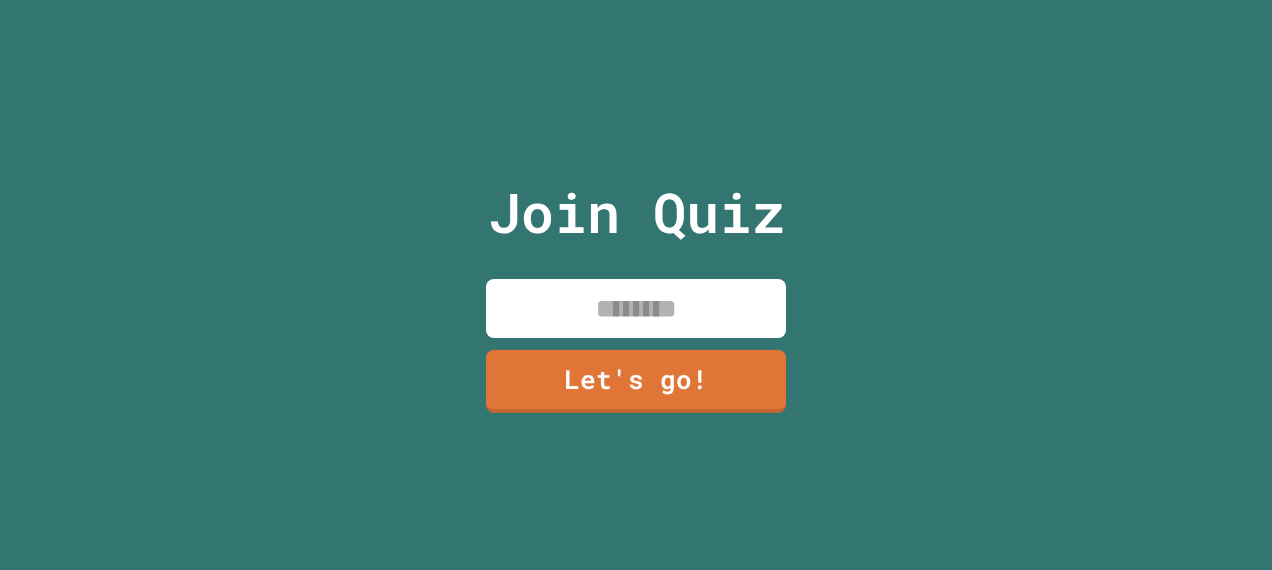 click at bounding box center [636, 308] 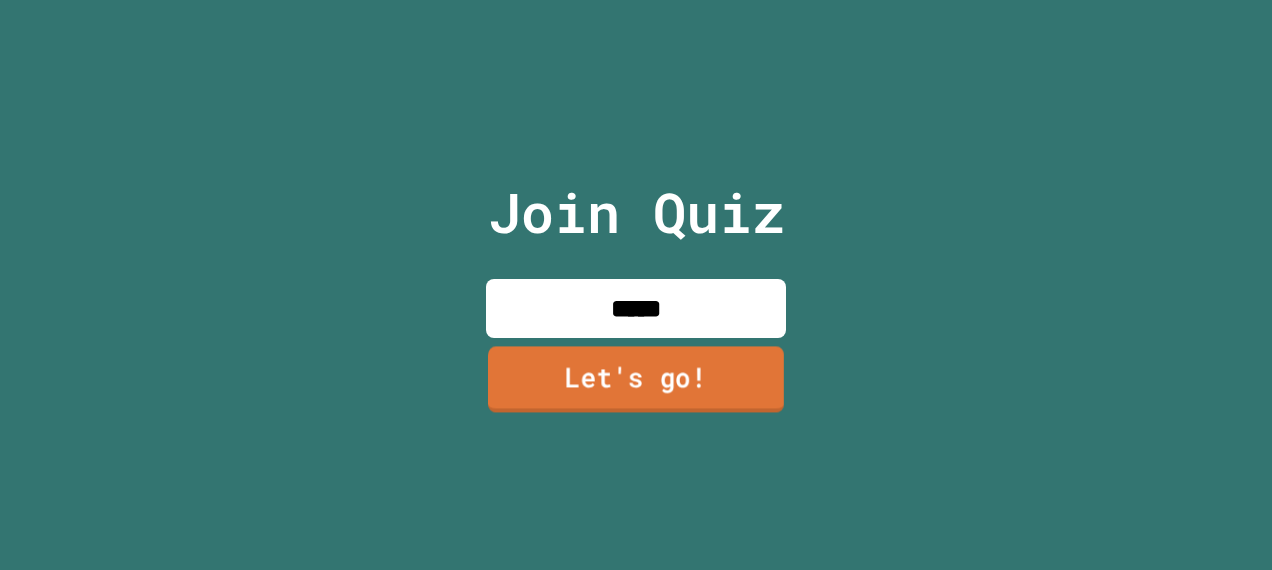 type on "*****" 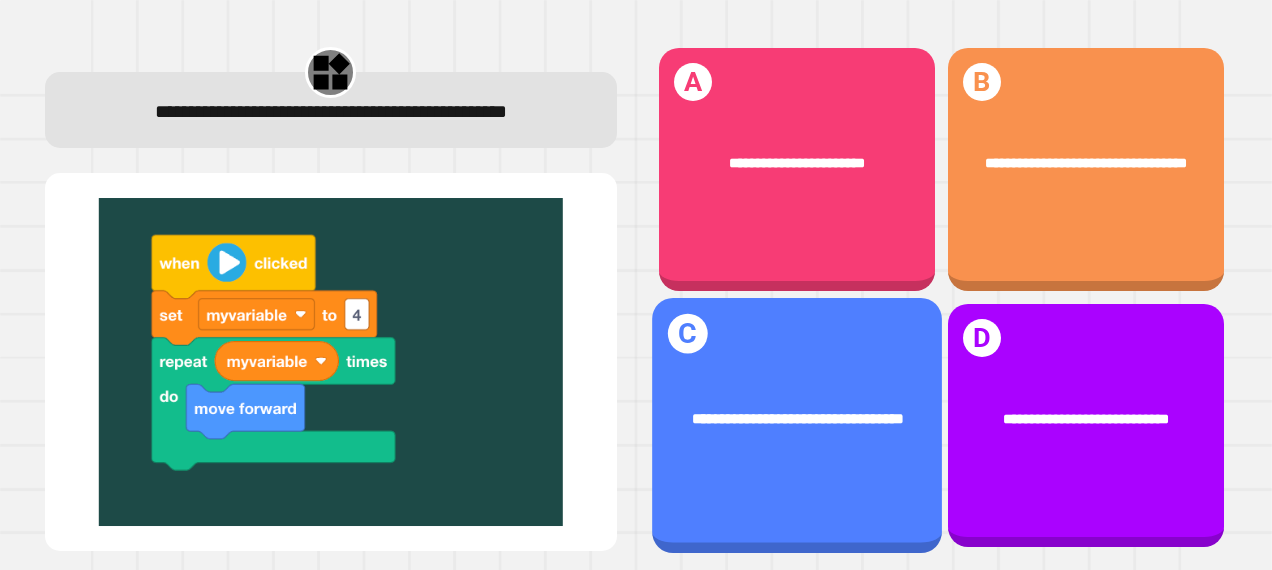 click on "**********" at bounding box center [797, 420] 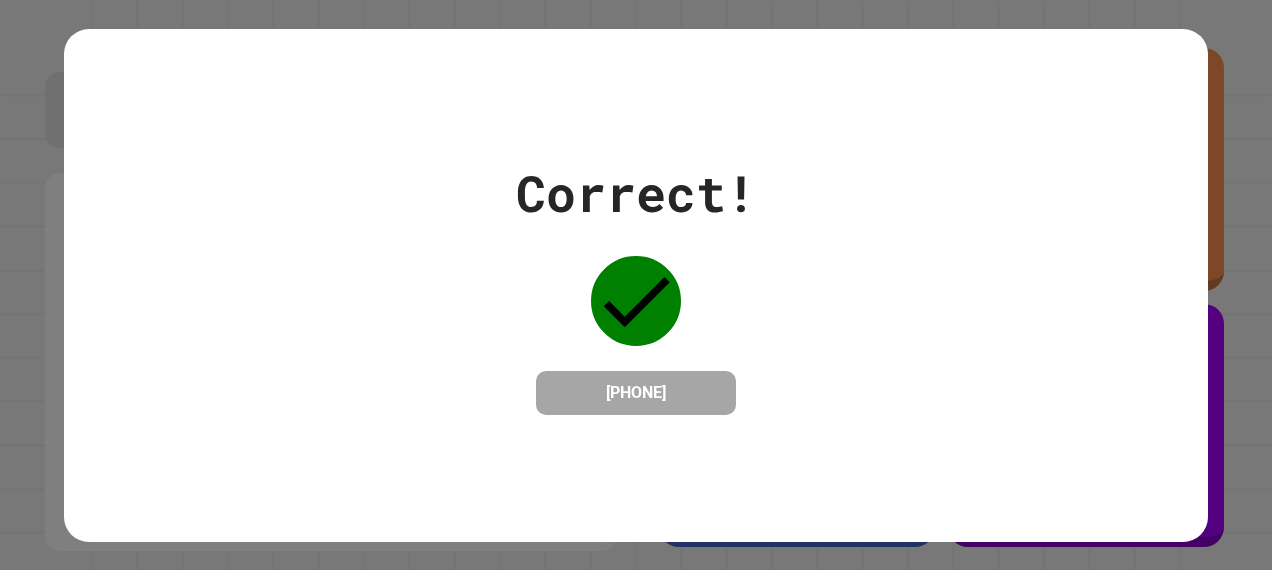 click on "Correct!   [PHONE]" at bounding box center (636, 285) 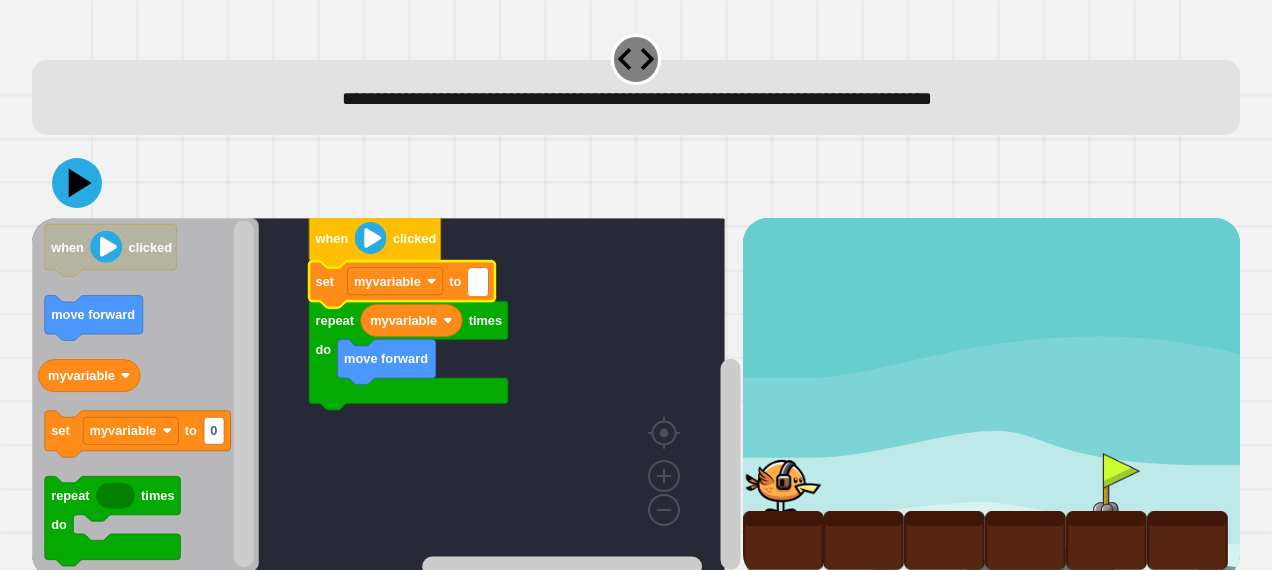 click at bounding box center [1106, 482] 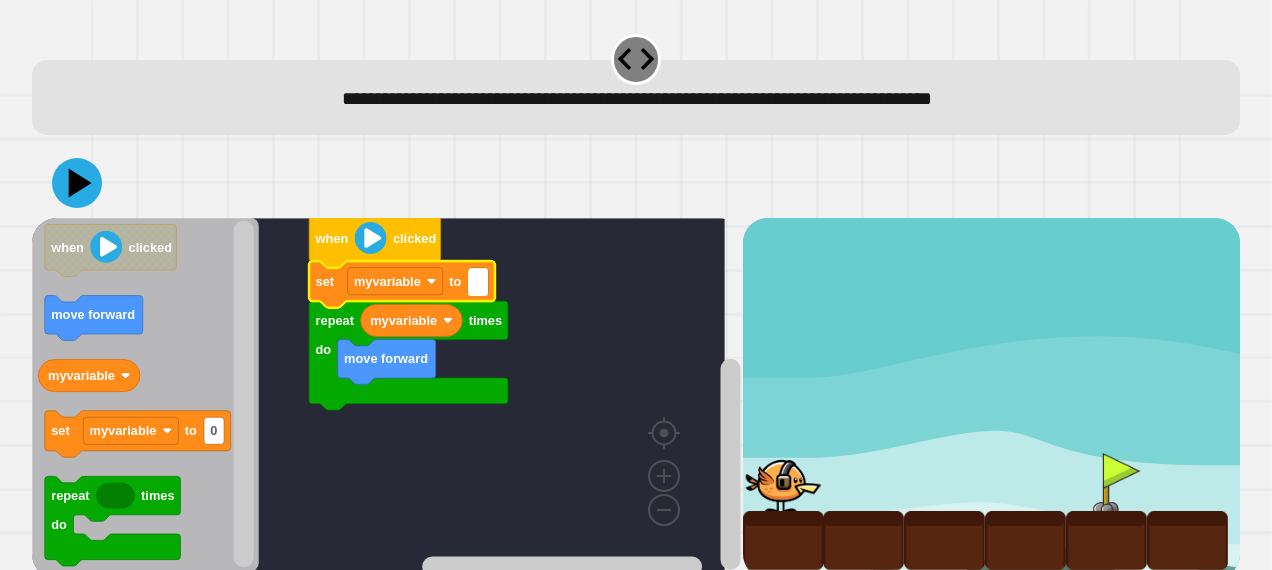 click at bounding box center (478, 282) 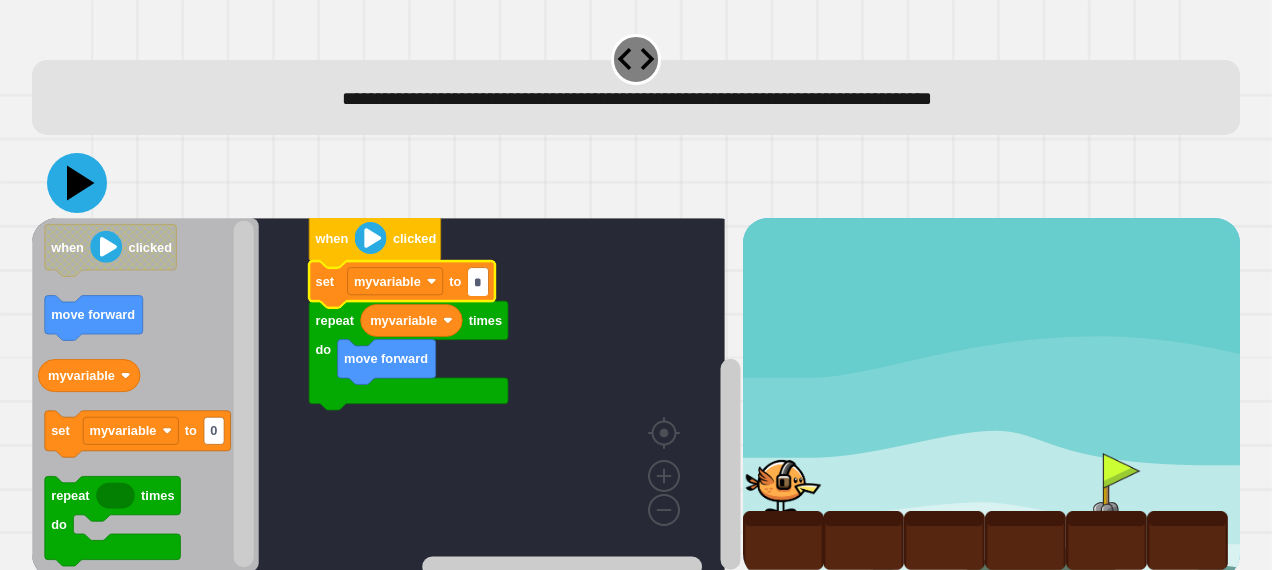 type on "*" 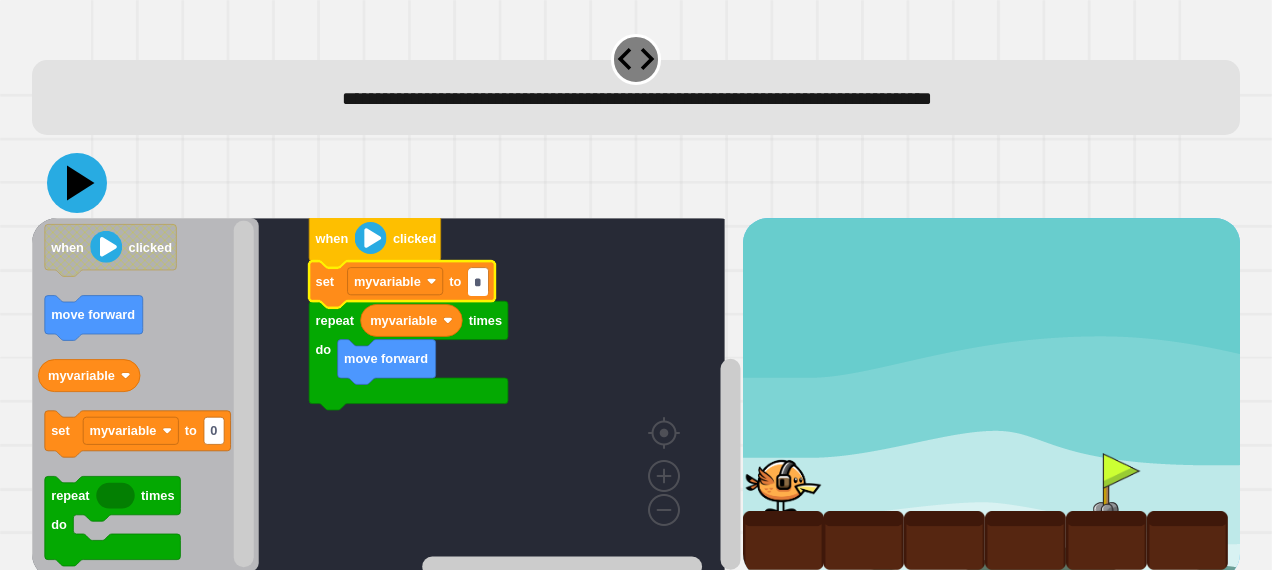 click 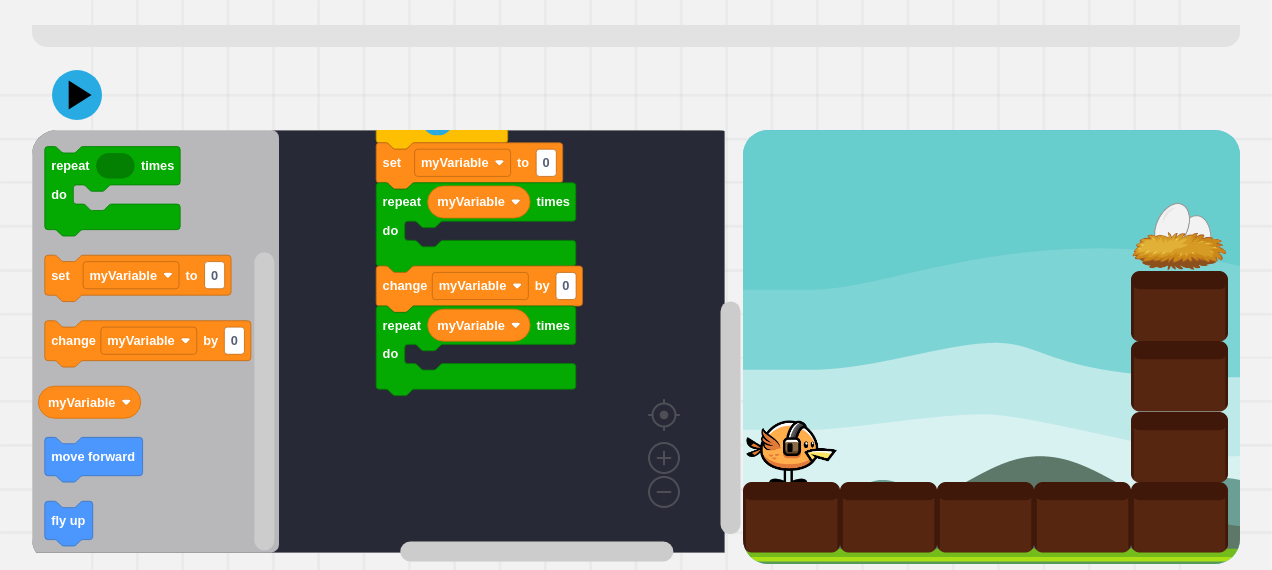 scroll, scrollTop: 109, scrollLeft: 0, axis: vertical 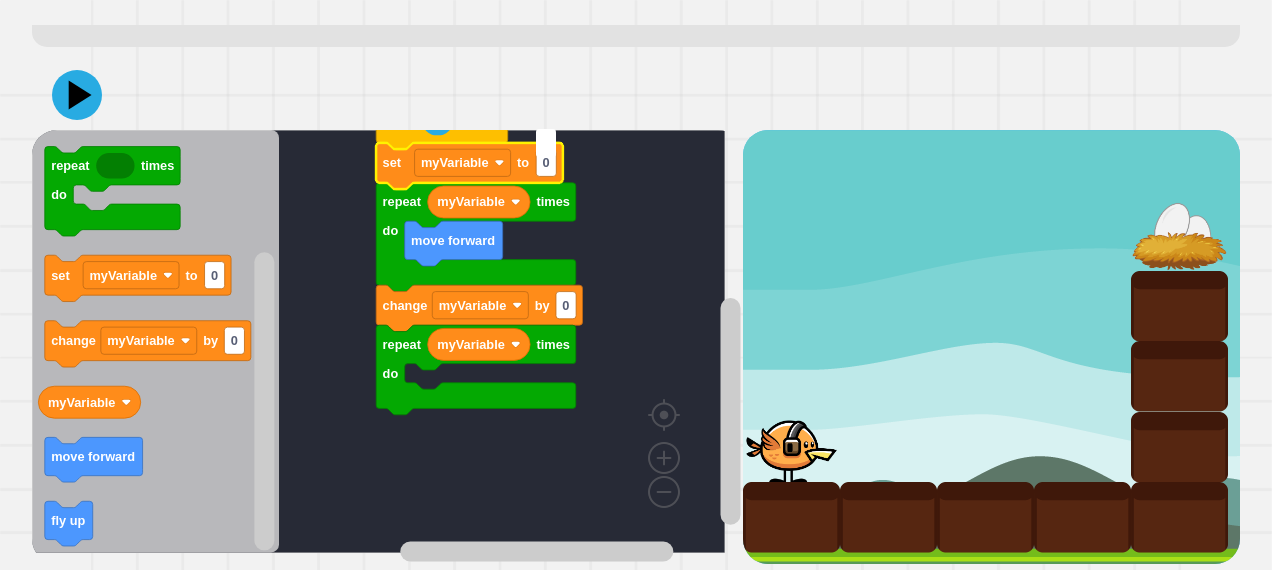 type on "*" 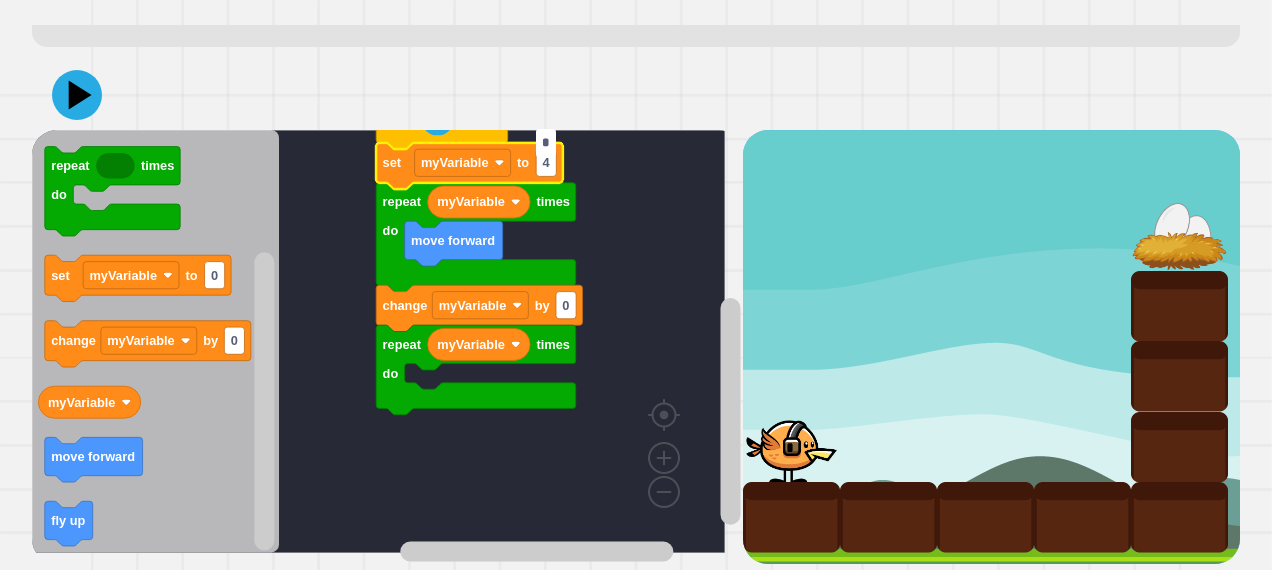 type 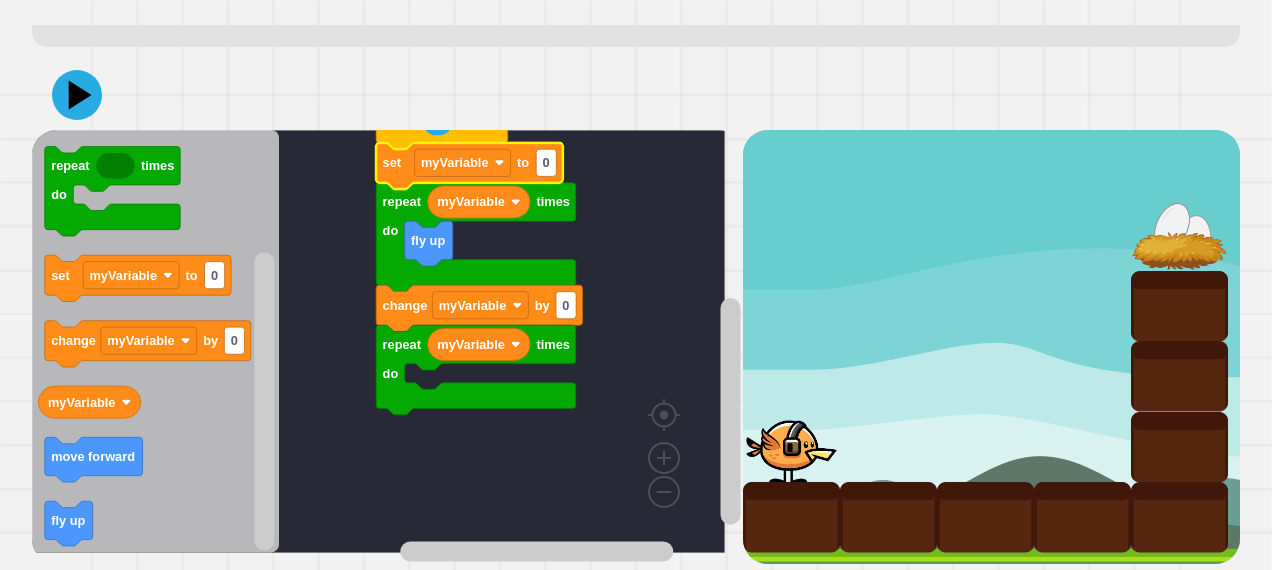 click 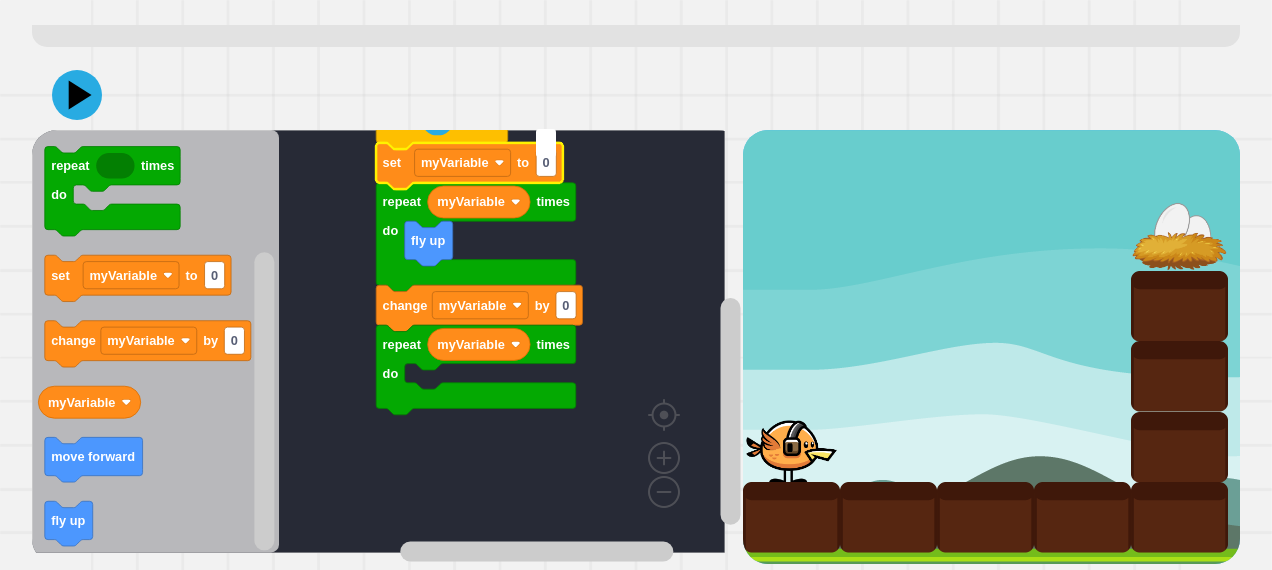 type on "*" 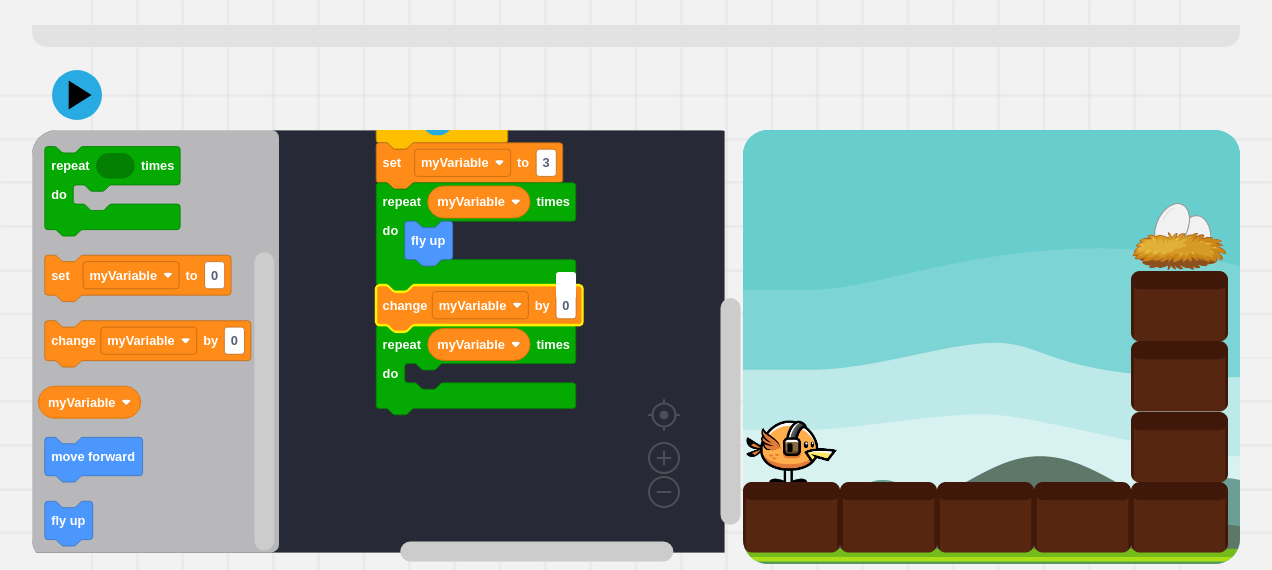 type on "*" 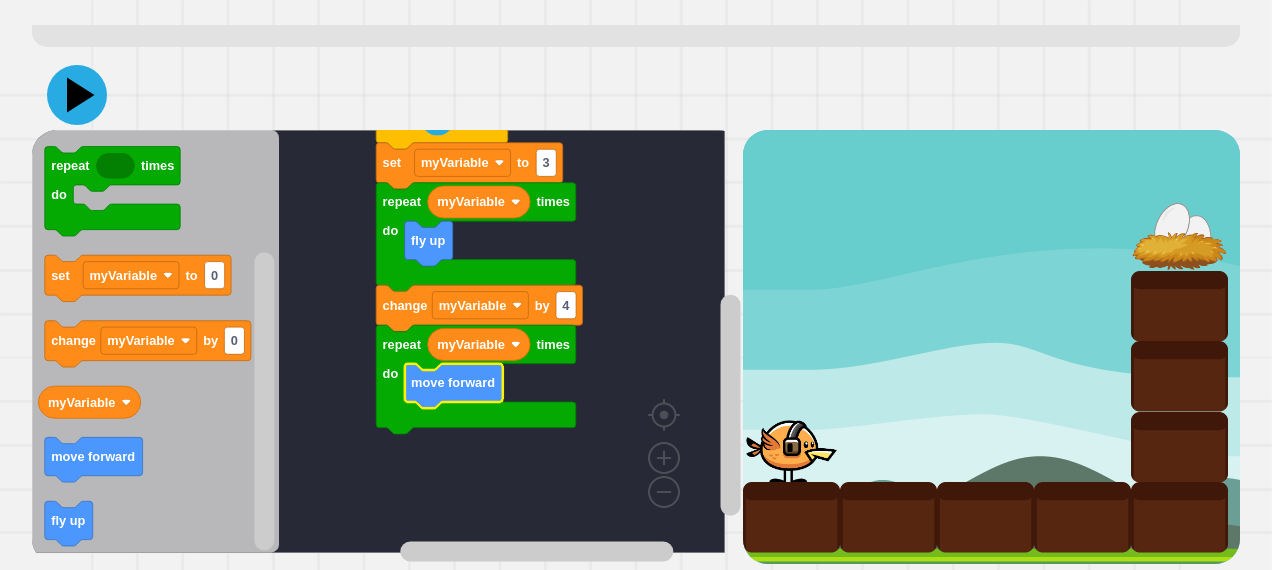 click 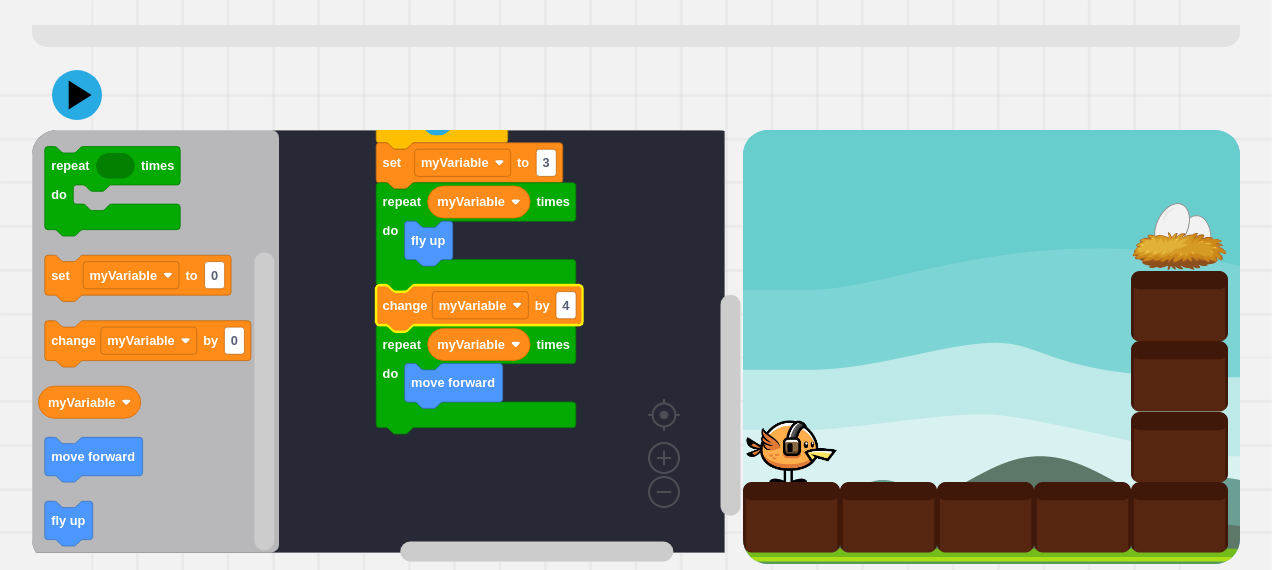 click on "4" 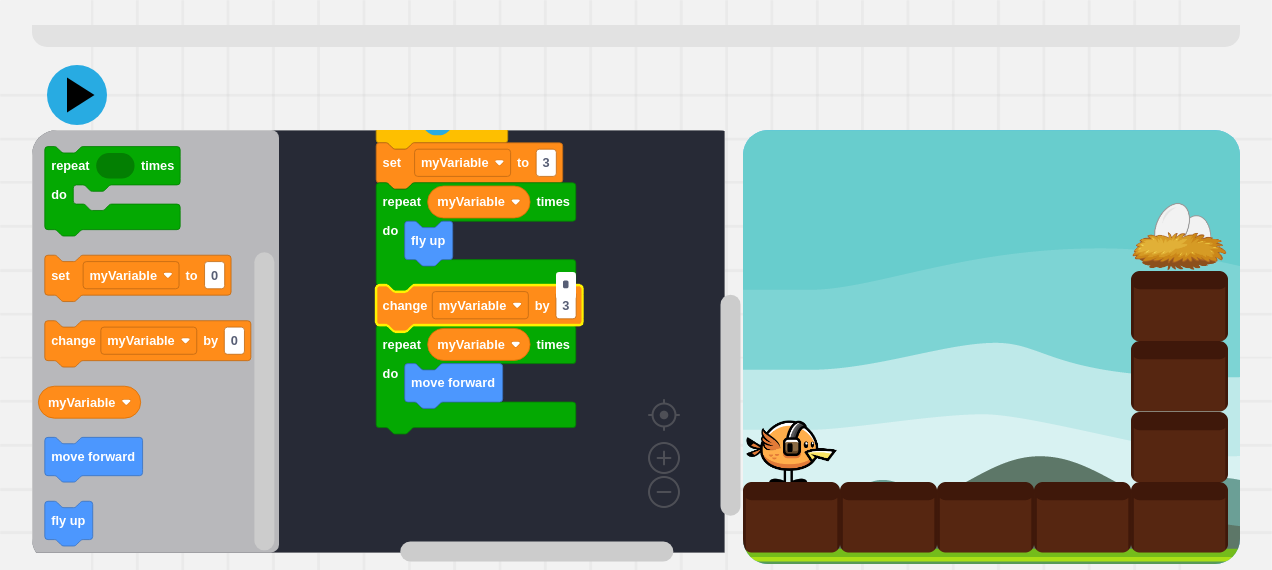 type on "*" 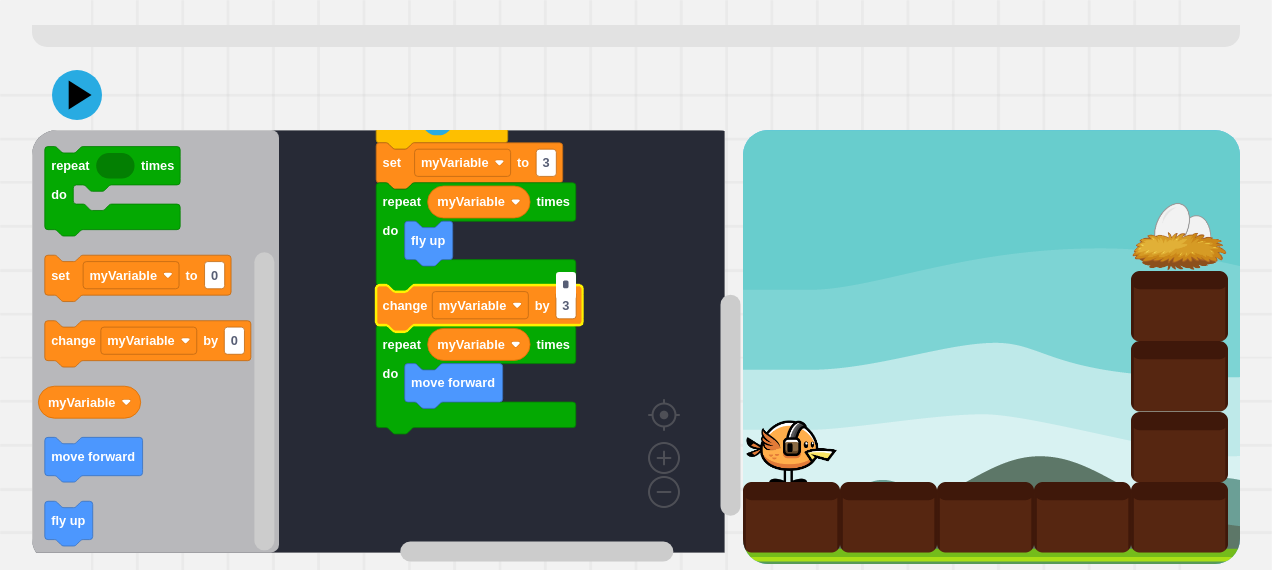 click on "*" at bounding box center (566, 285) 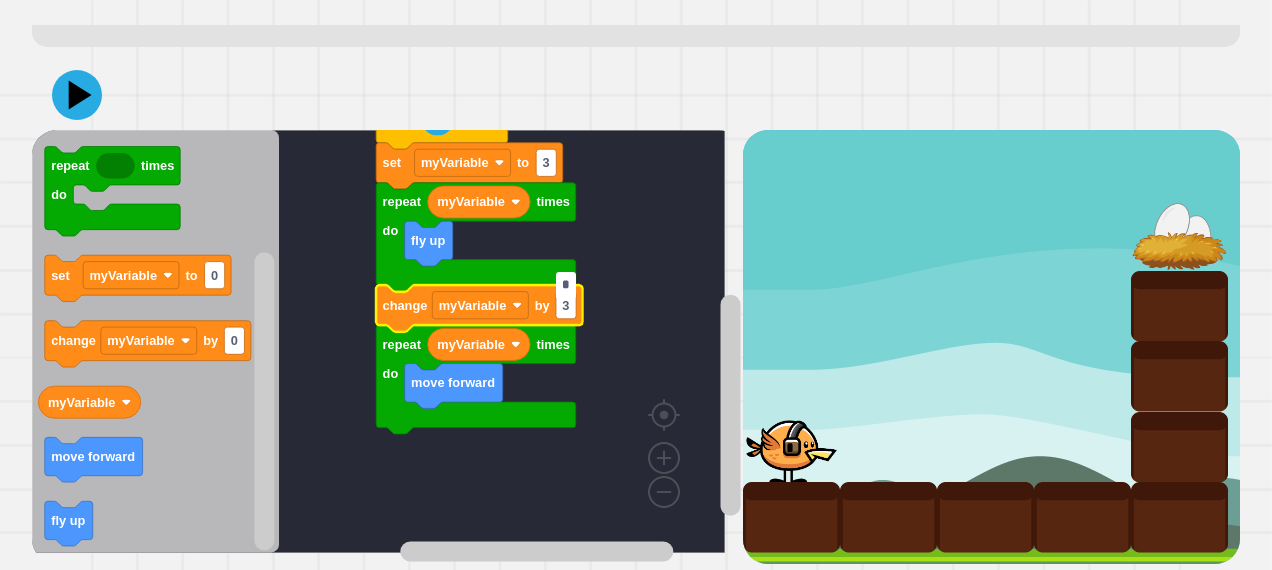 click on "*" at bounding box center (566, 285) 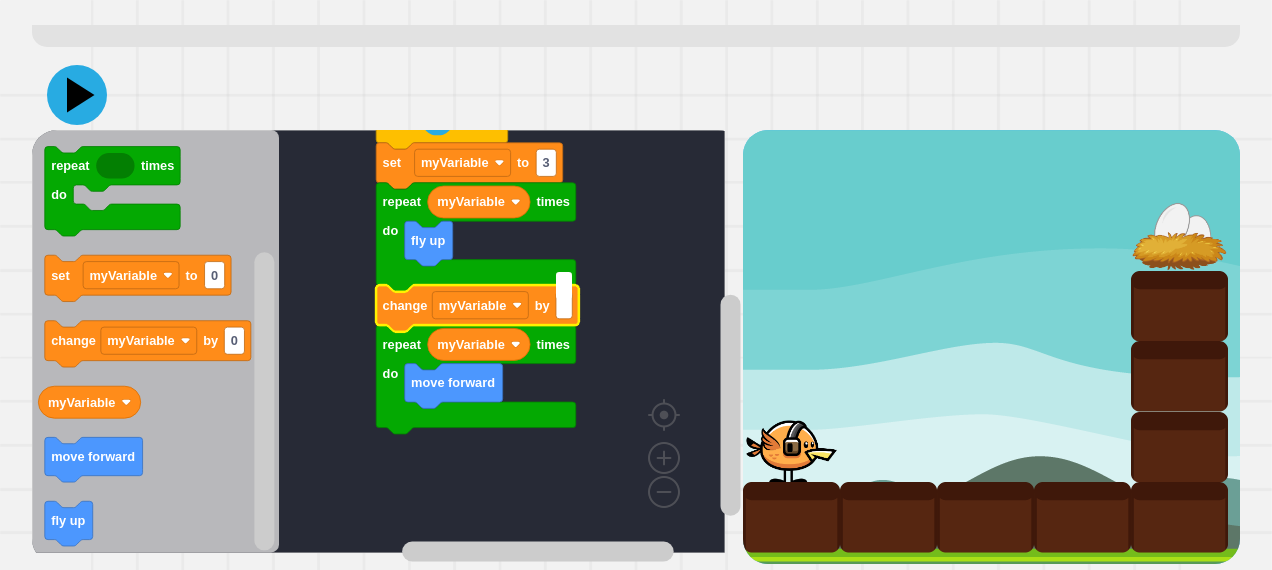 type 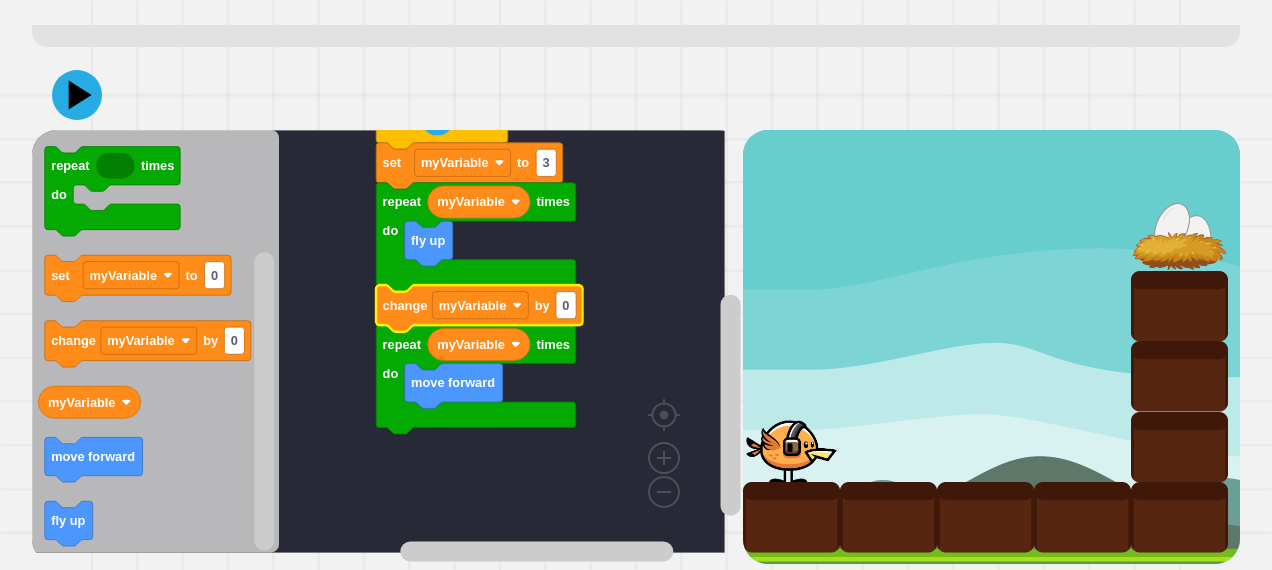 click 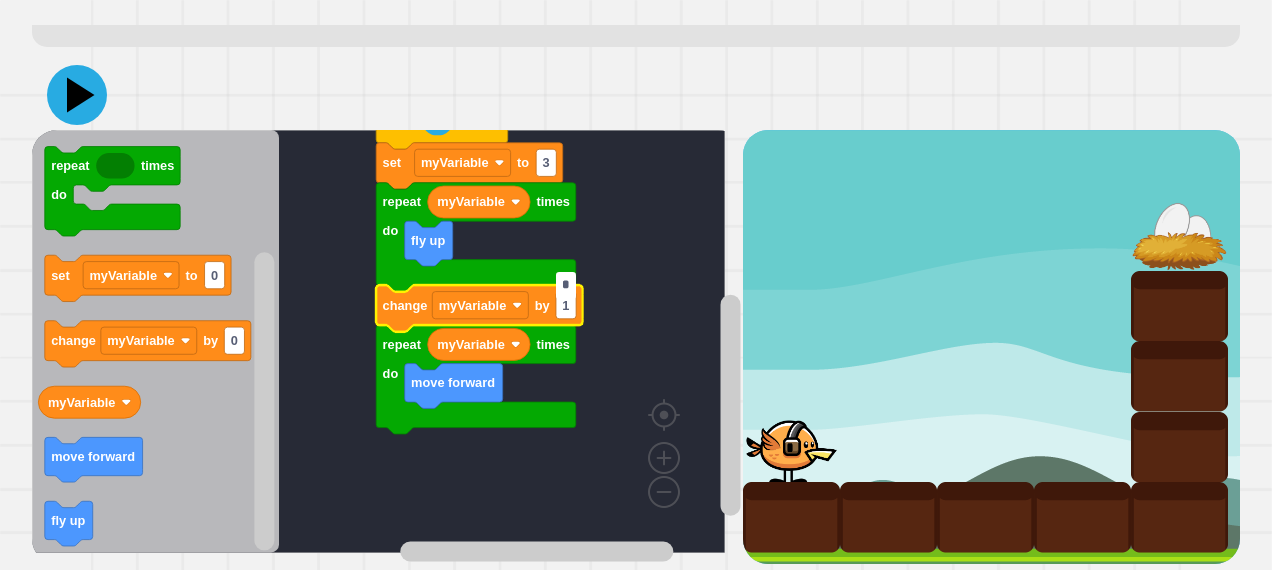 type on "*" 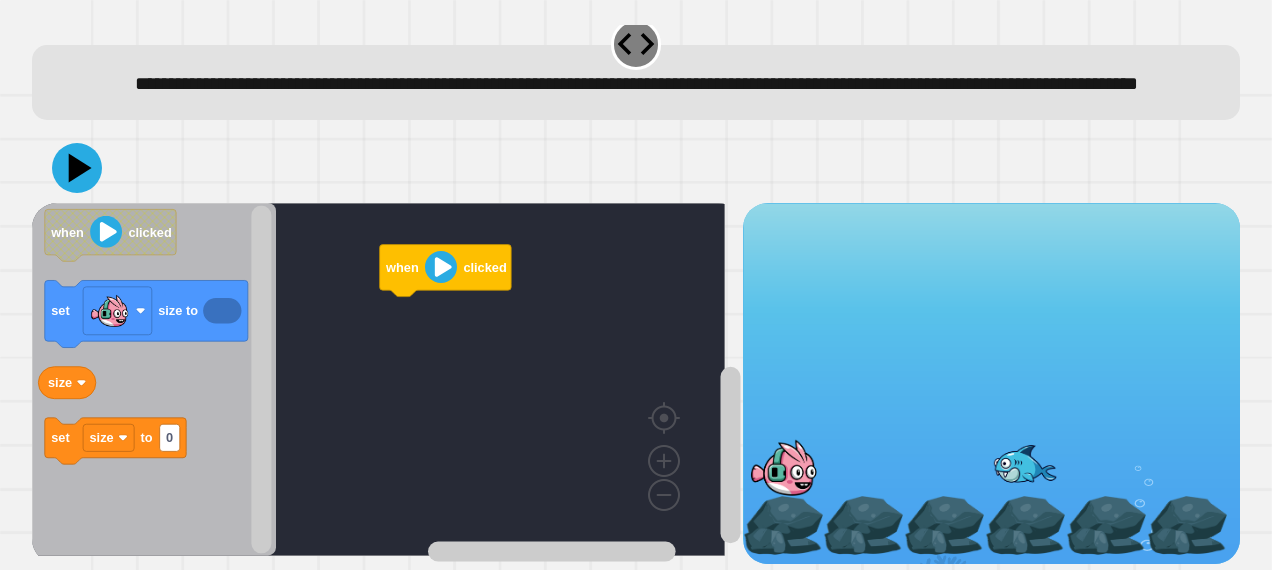 scroll, scrollTop: 70, scrollLeft: 0, axis: vertical 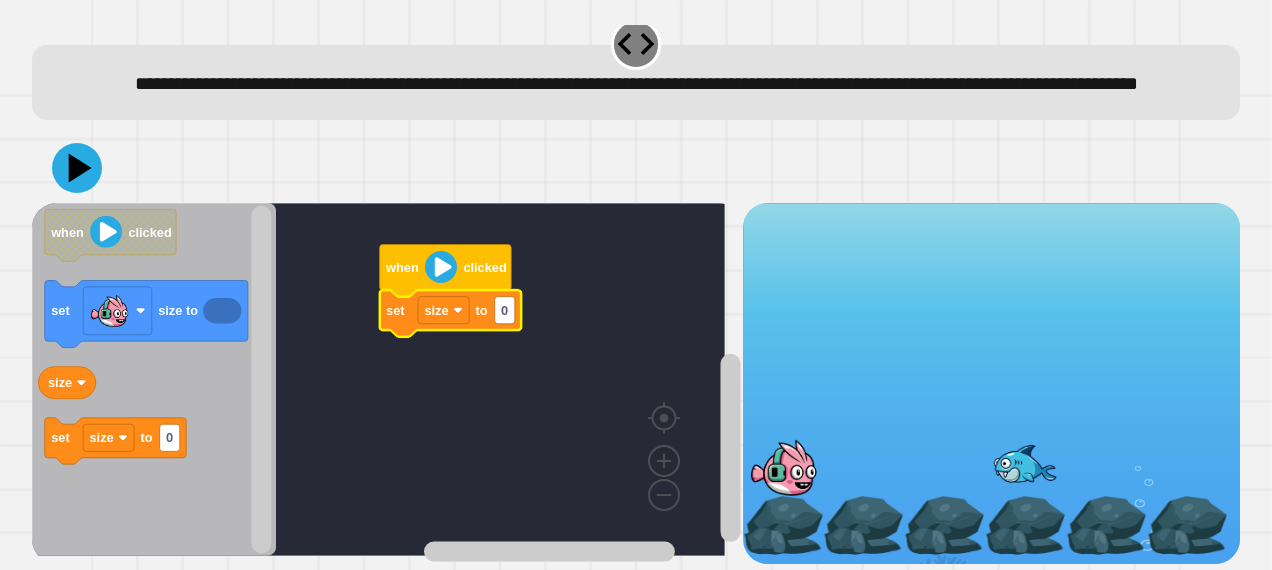 click 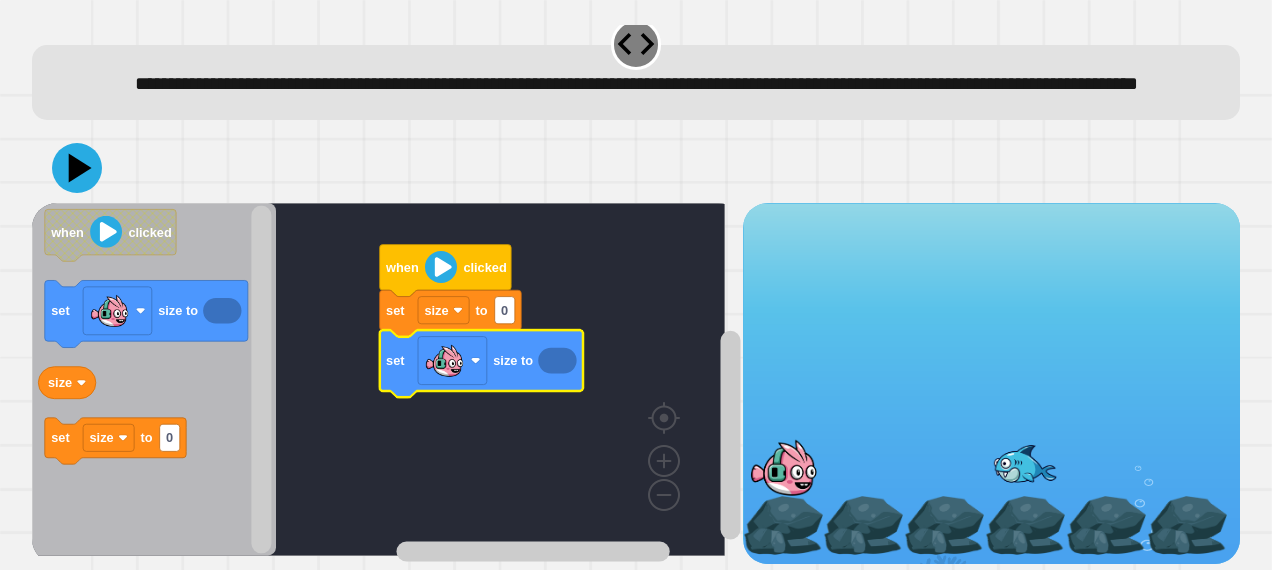click 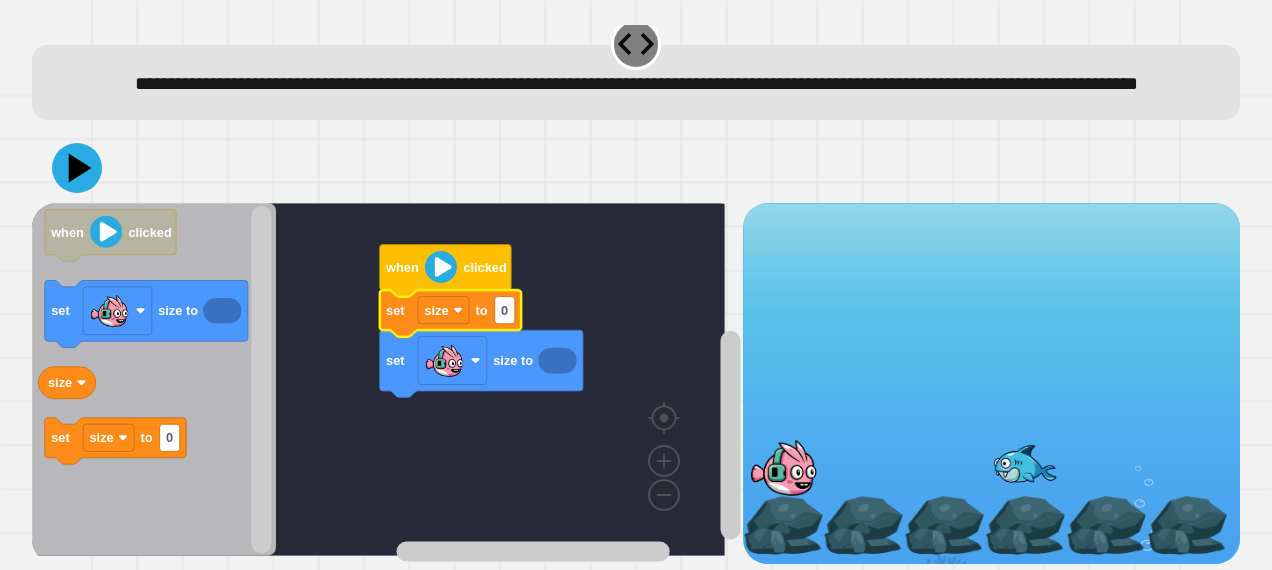 click 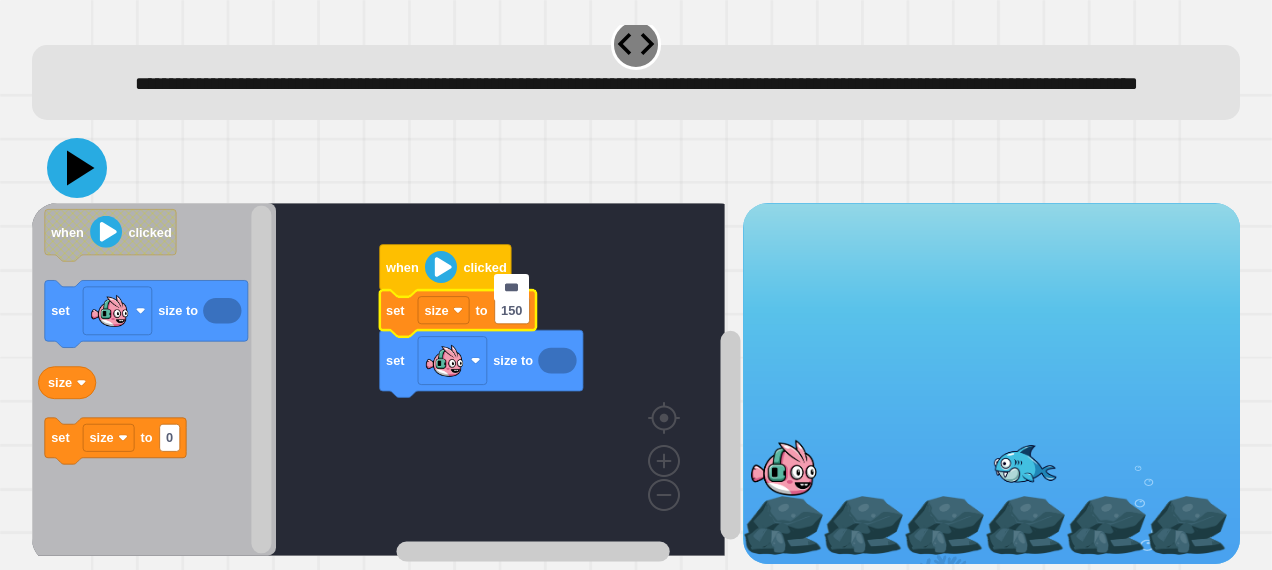 type on "***" 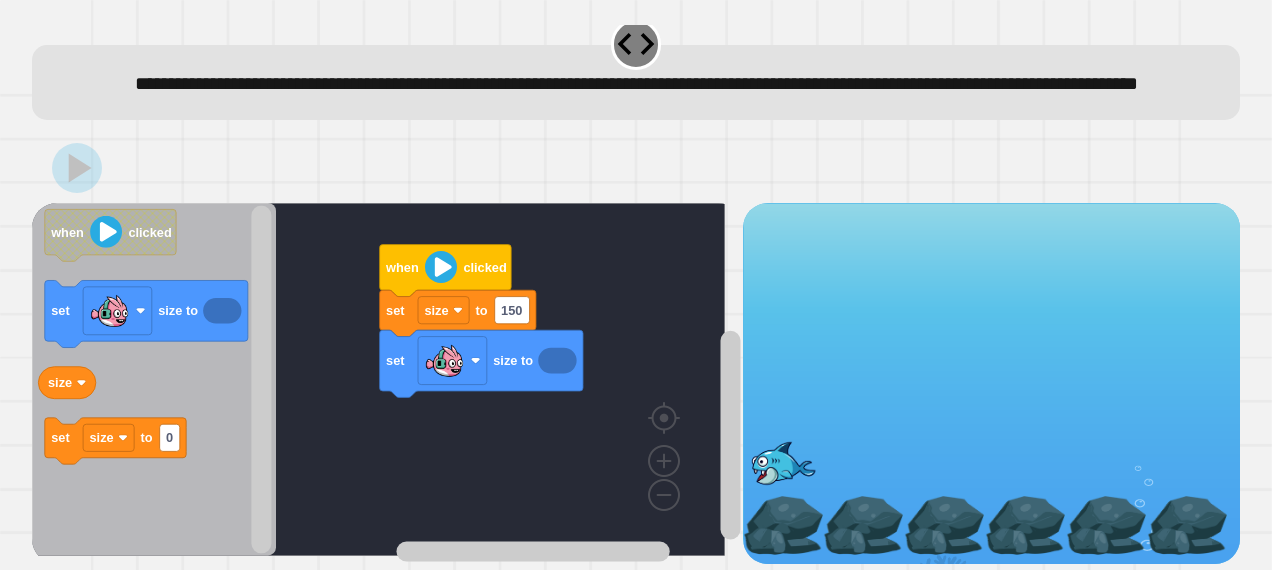 click 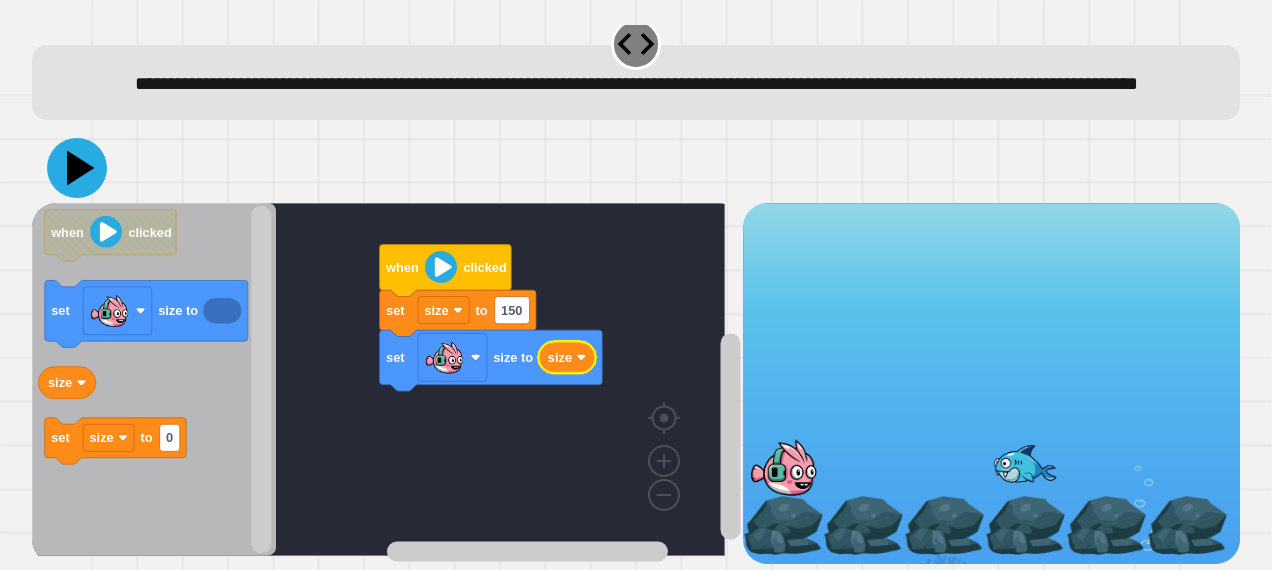 click 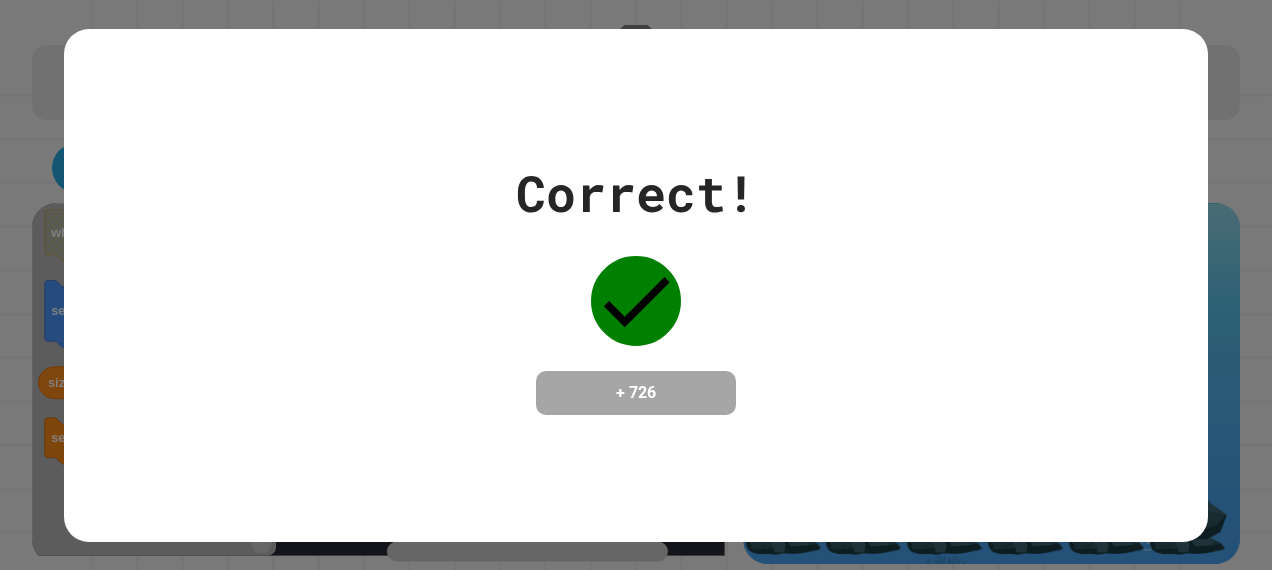 click on "Correct!   [PHONE]" at bounding box center [636, 285] 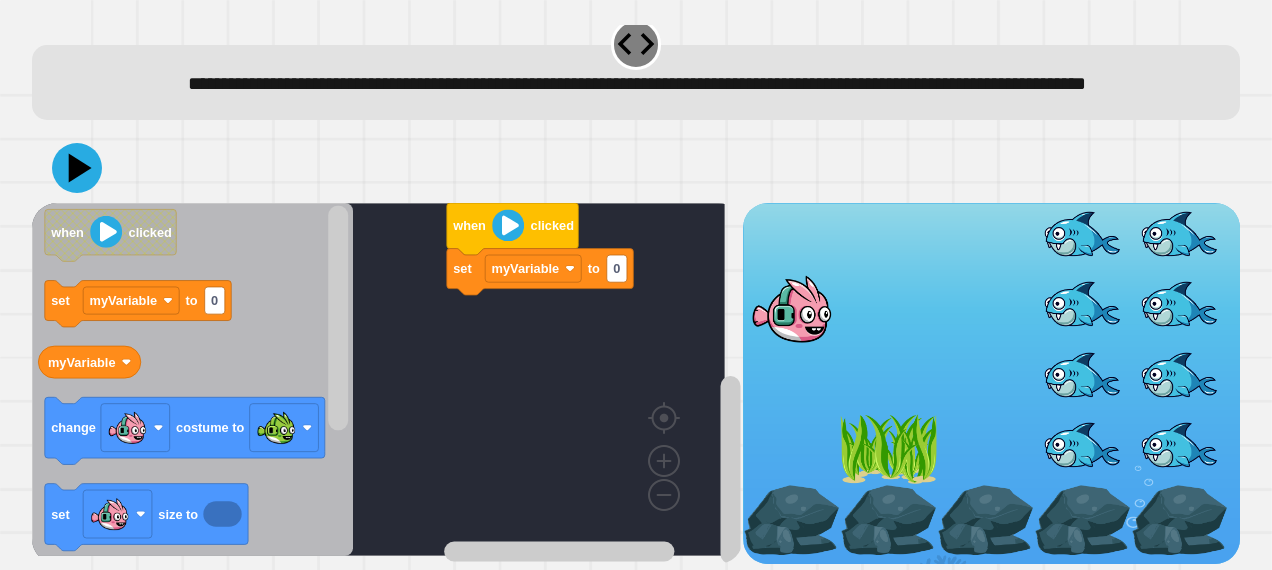 scroll, scrollTop: 70, scrollLeft: 0, axis: vertical 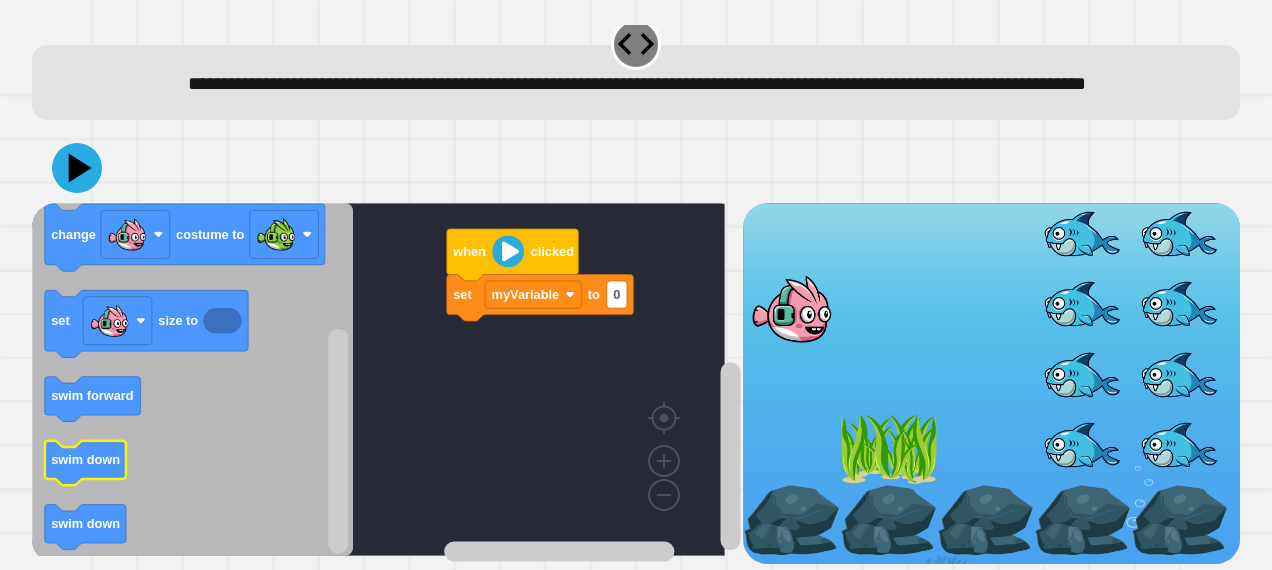 click on "swim down" 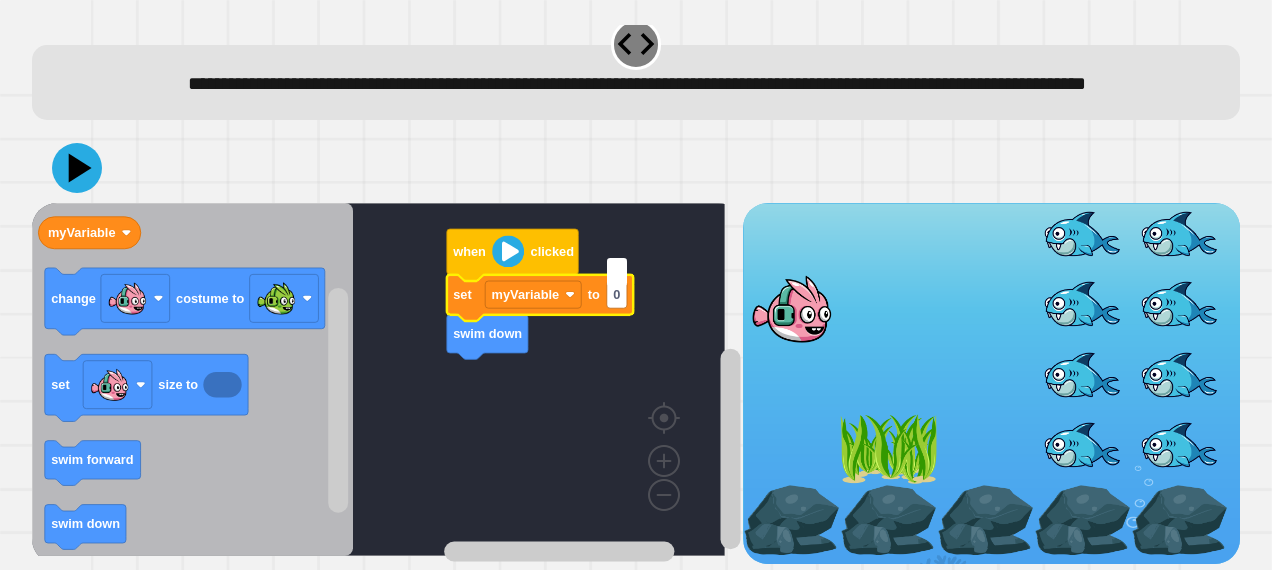 type on "*" 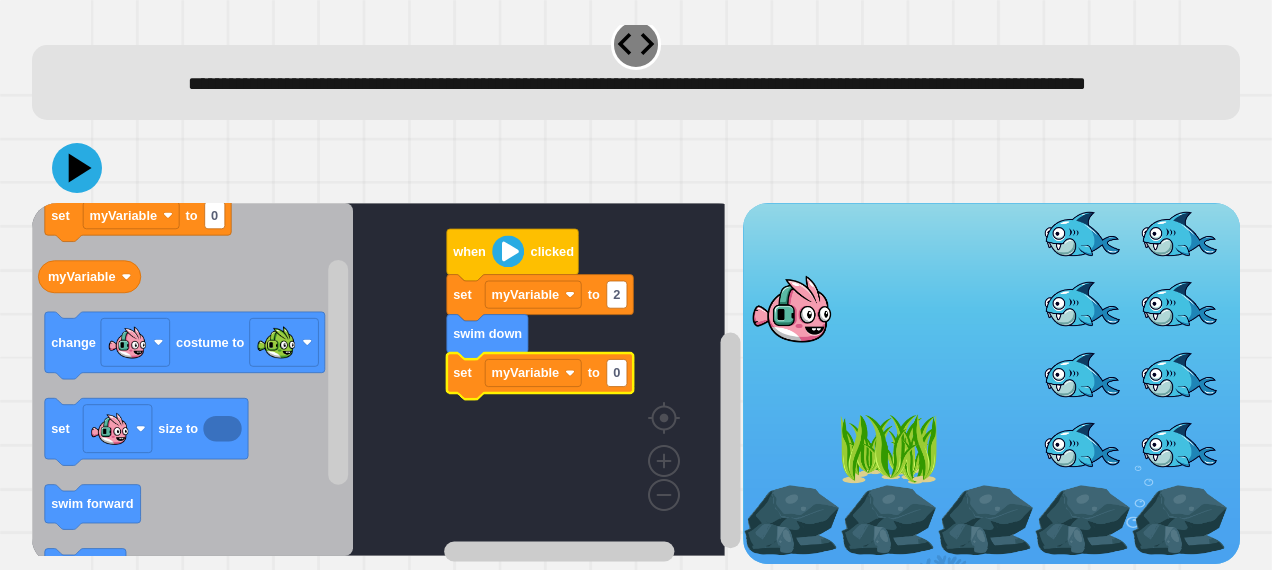 click 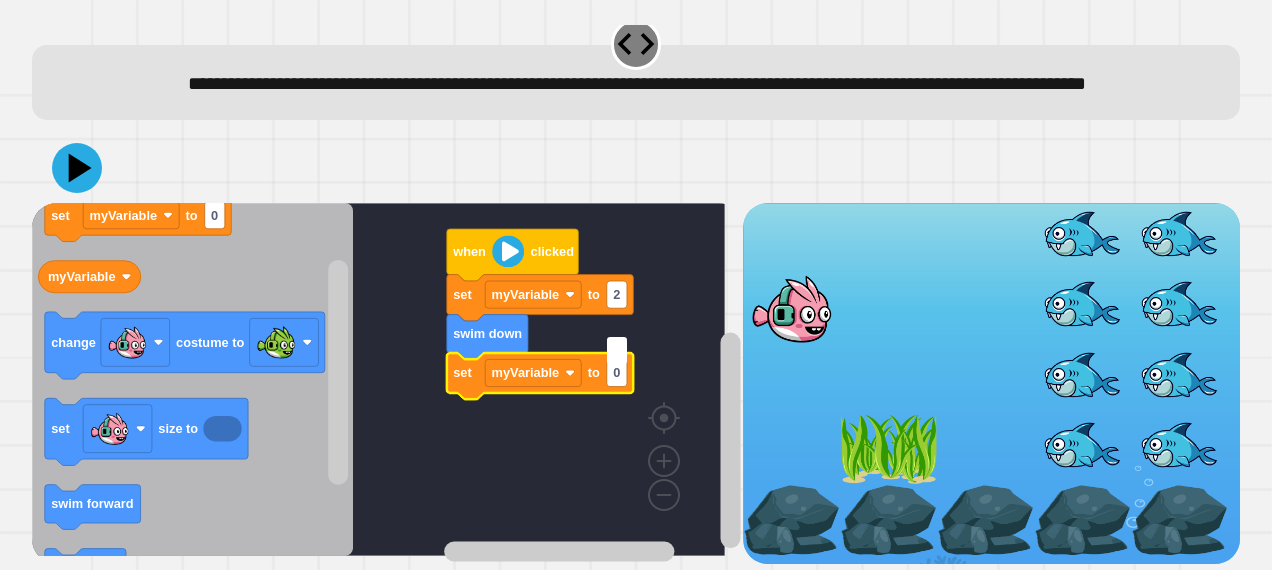 type on "*" 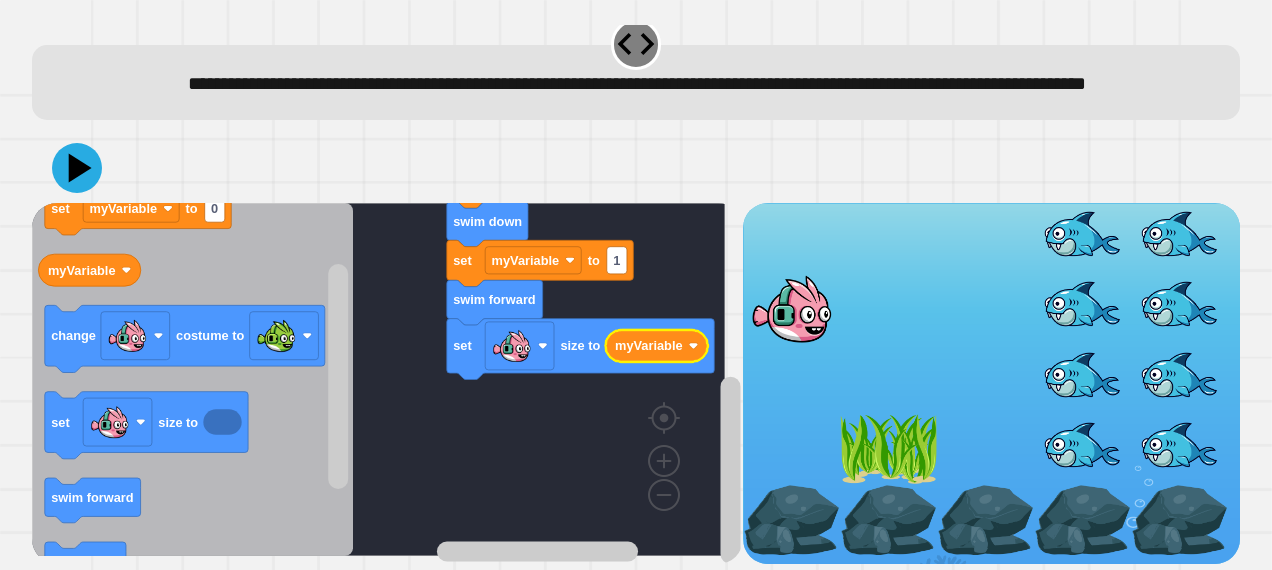 click on "myVariable" 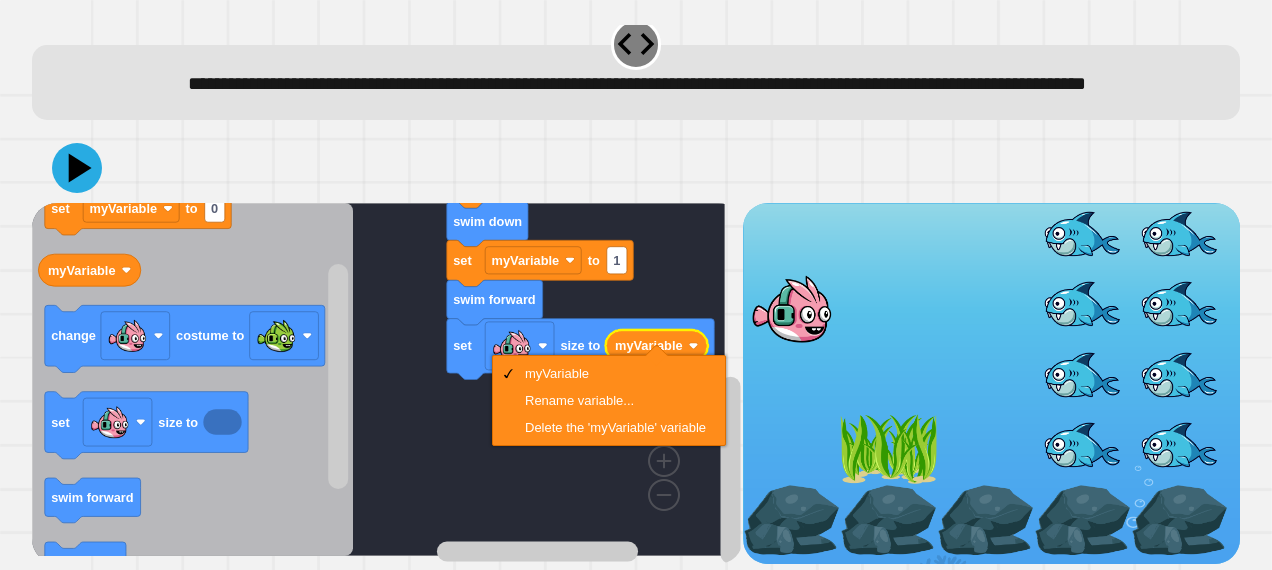 click on "**********" at bounding box center [636, 285] 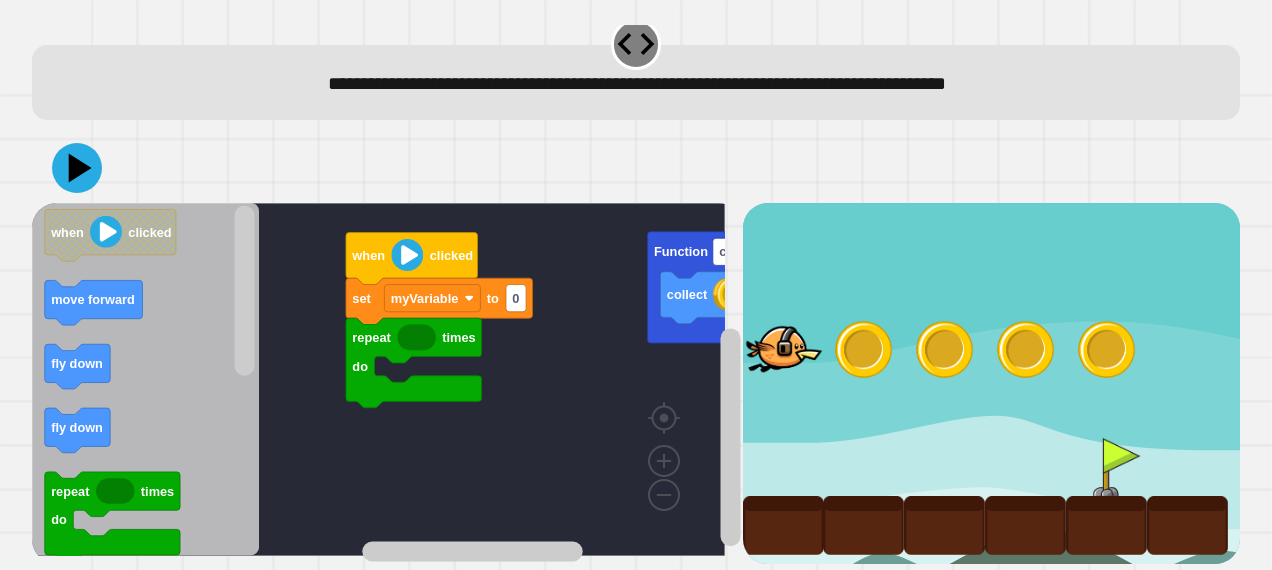 scroll, scrollTop: 39, scrollLeft: 0, axis: vertical 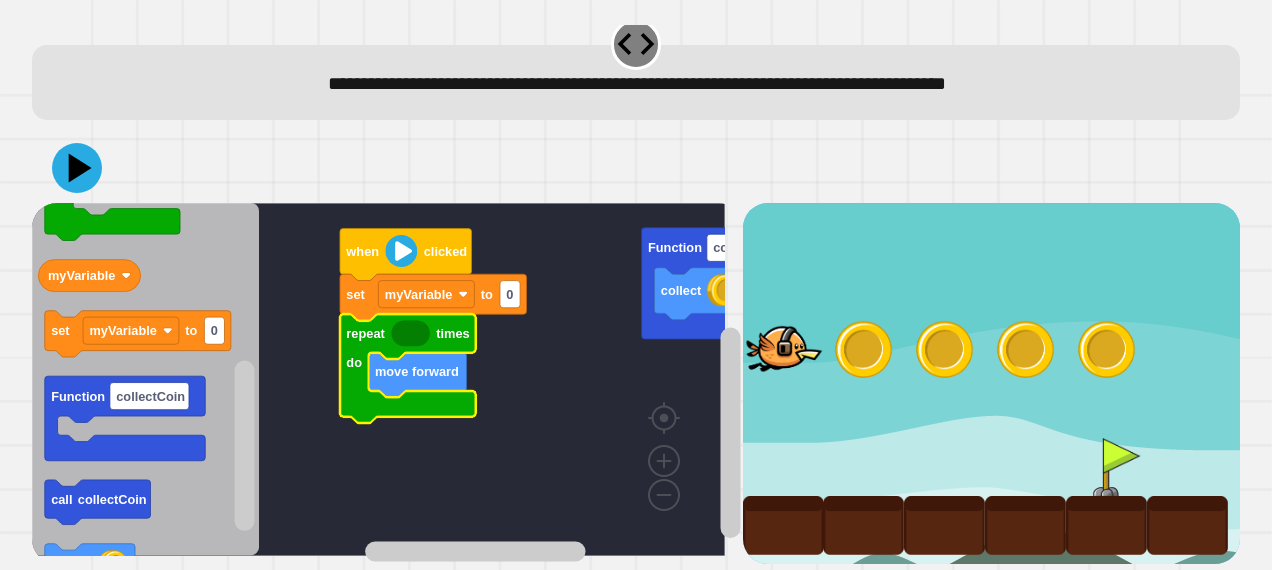 click 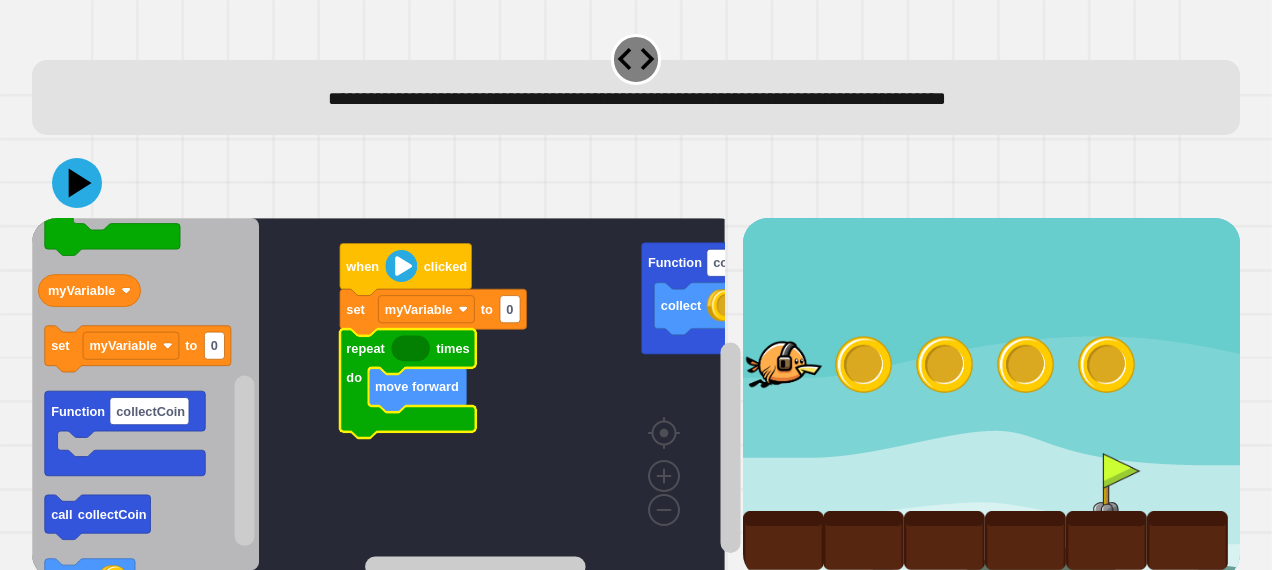 scroll, scrollTop: 39, scrollLeft: 0, axis: vertical 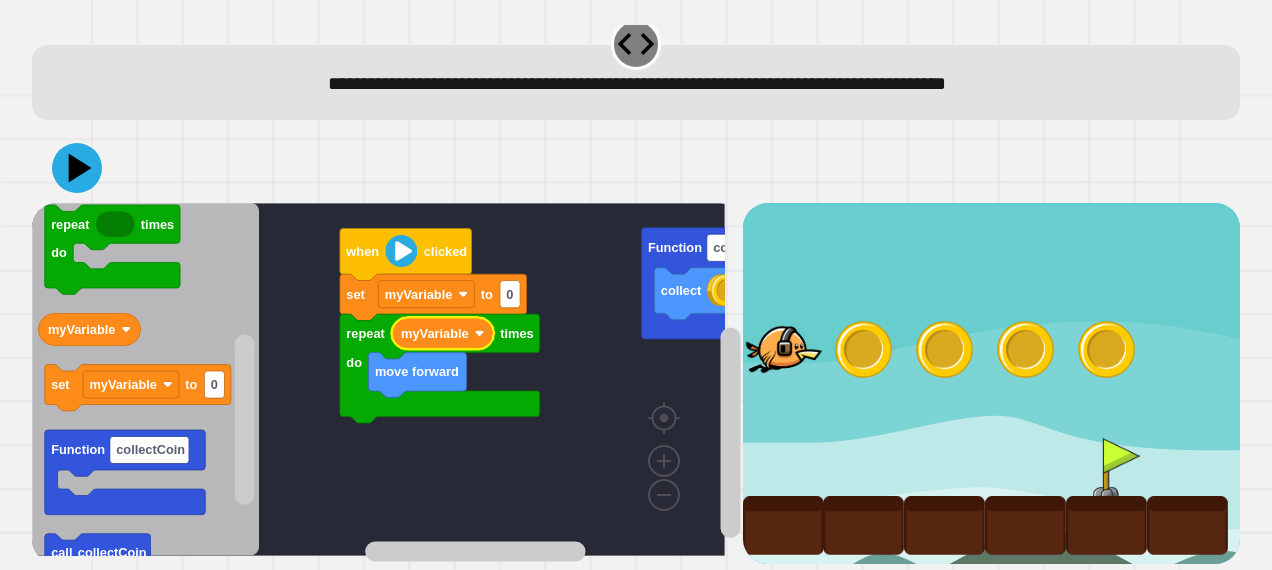 click 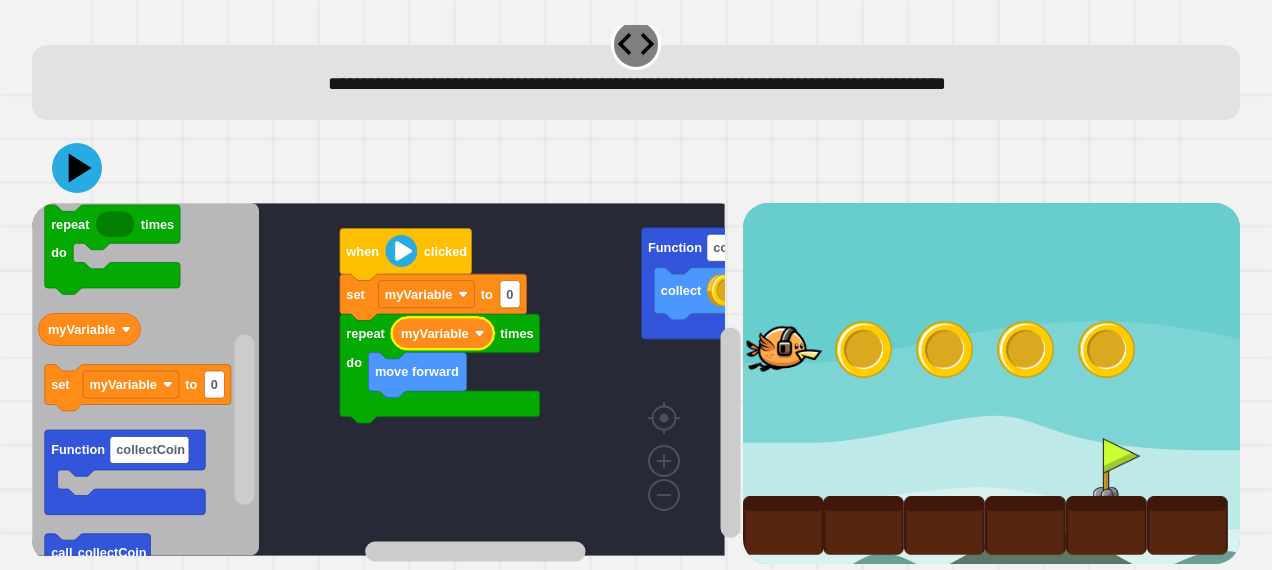 click 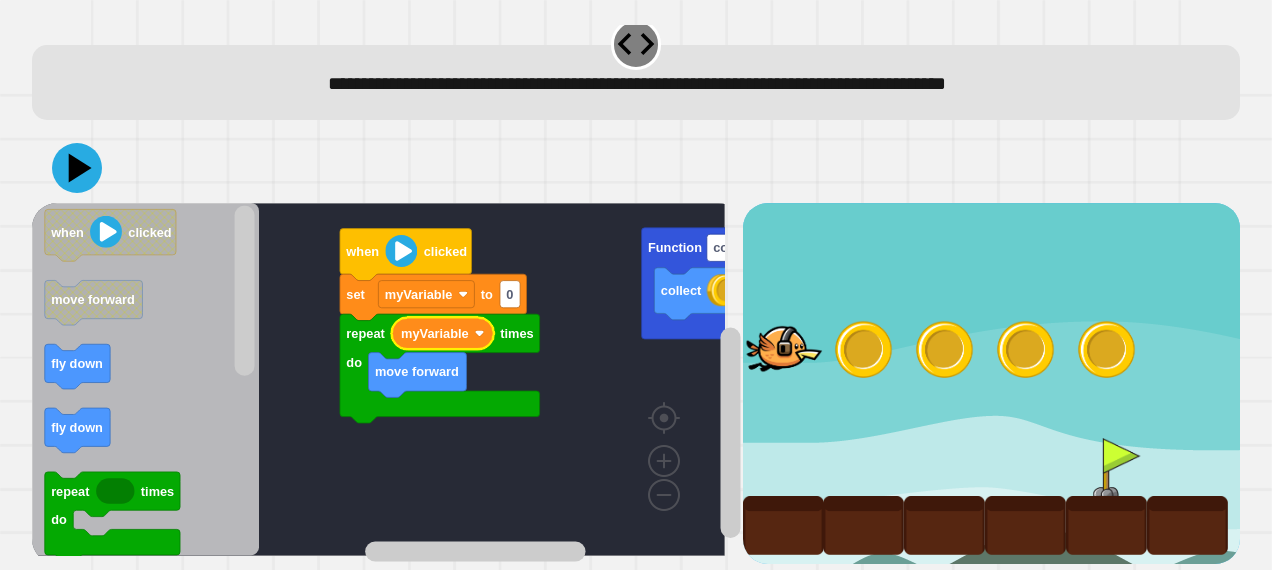 click on "0" 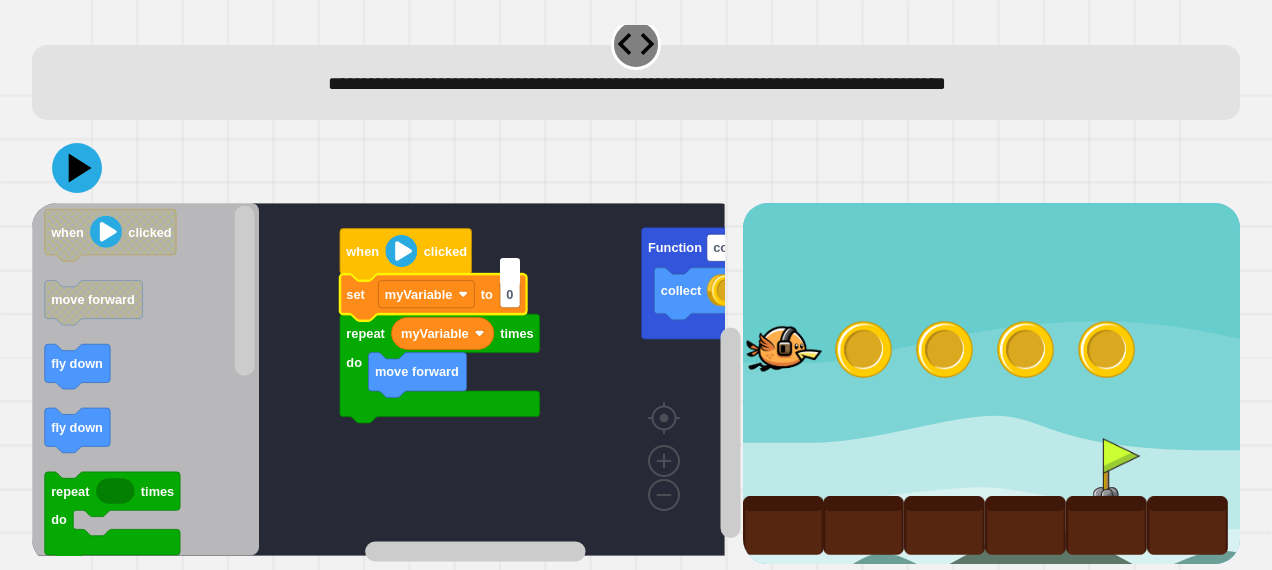 type on "*" 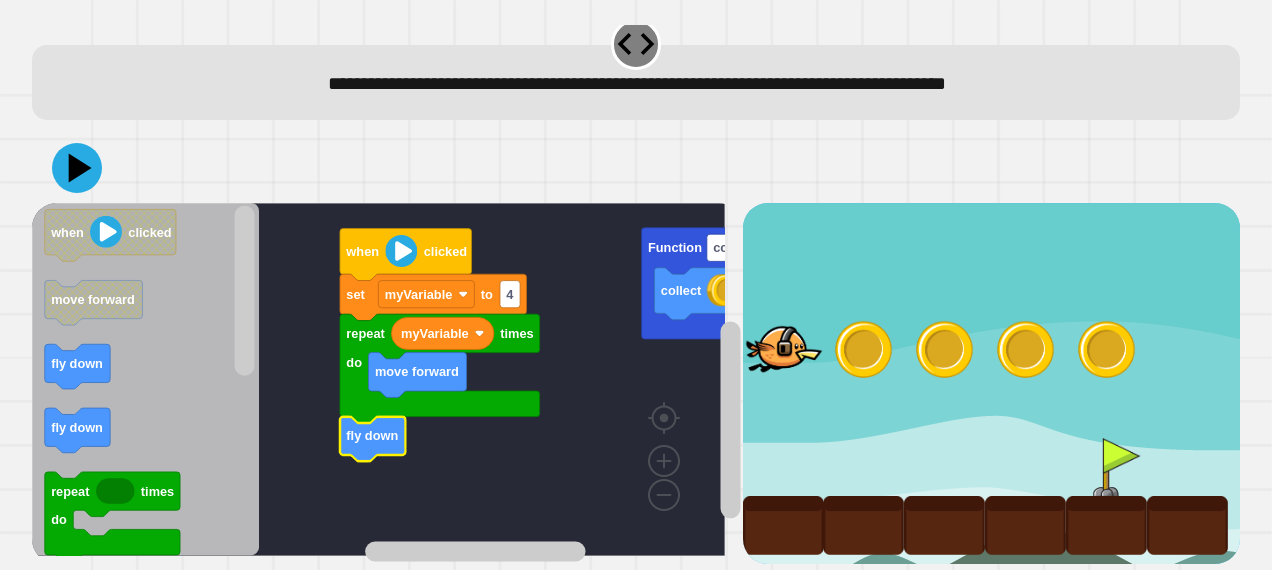 drag, startPoint x: 74, startPoint y: 119, endPoint x: 75, endPoint y: 142, distance: 23.021729 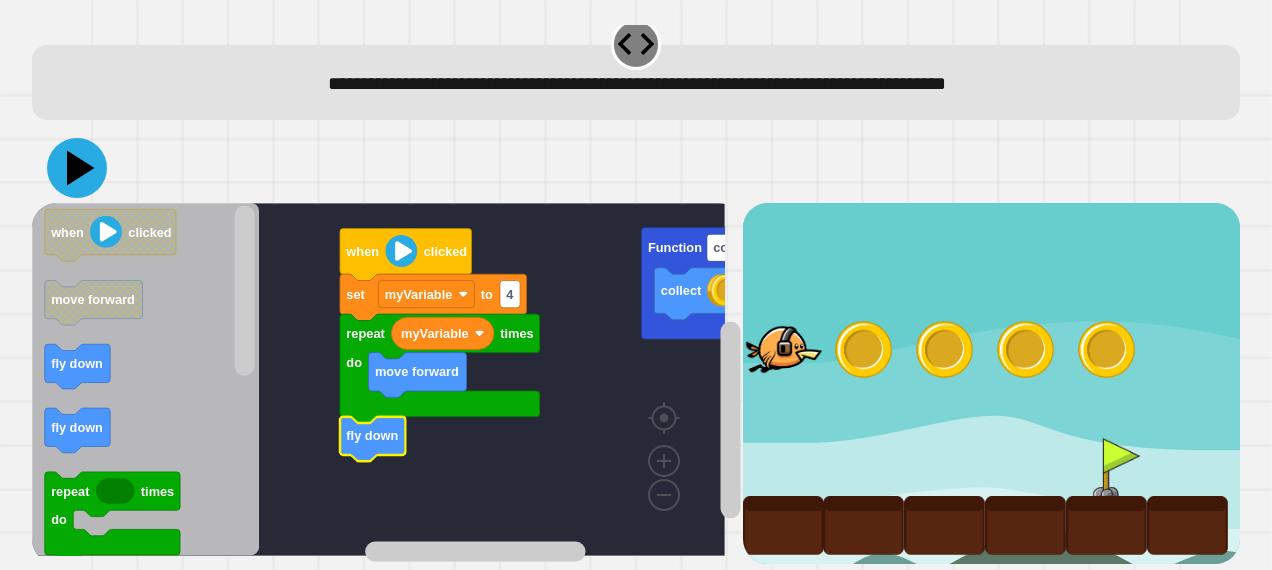 click 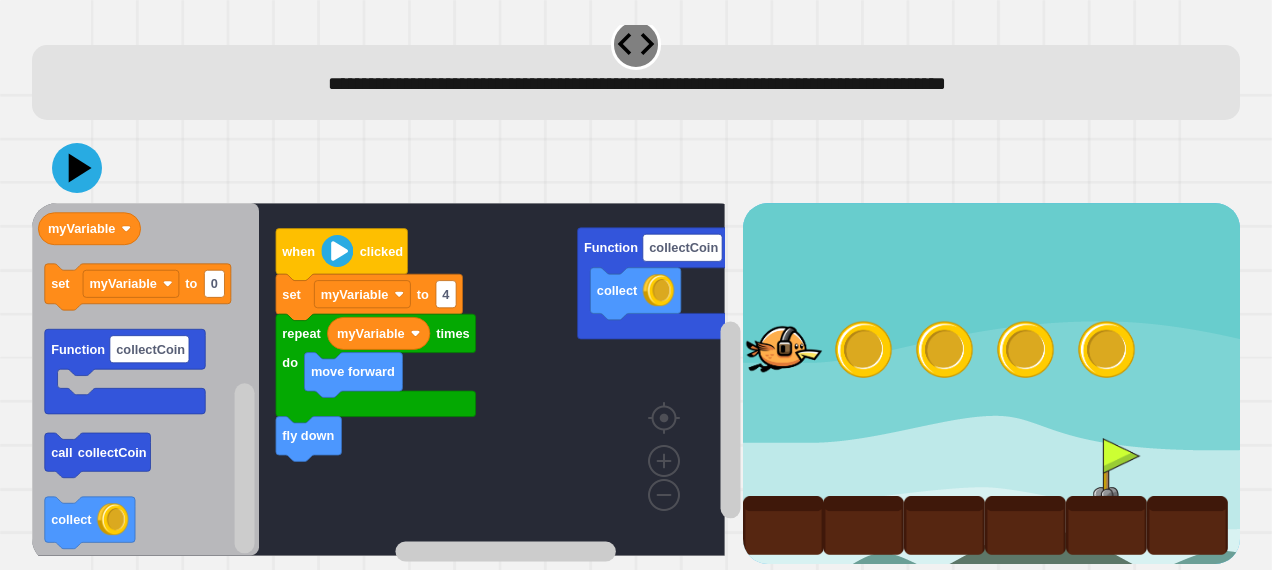 click 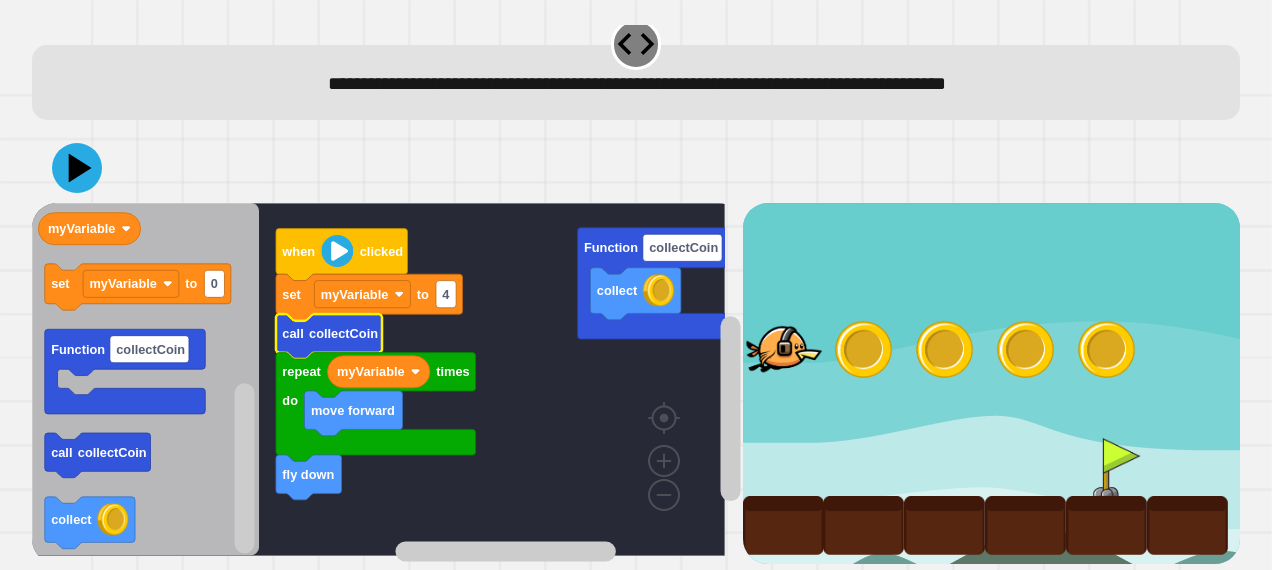 click 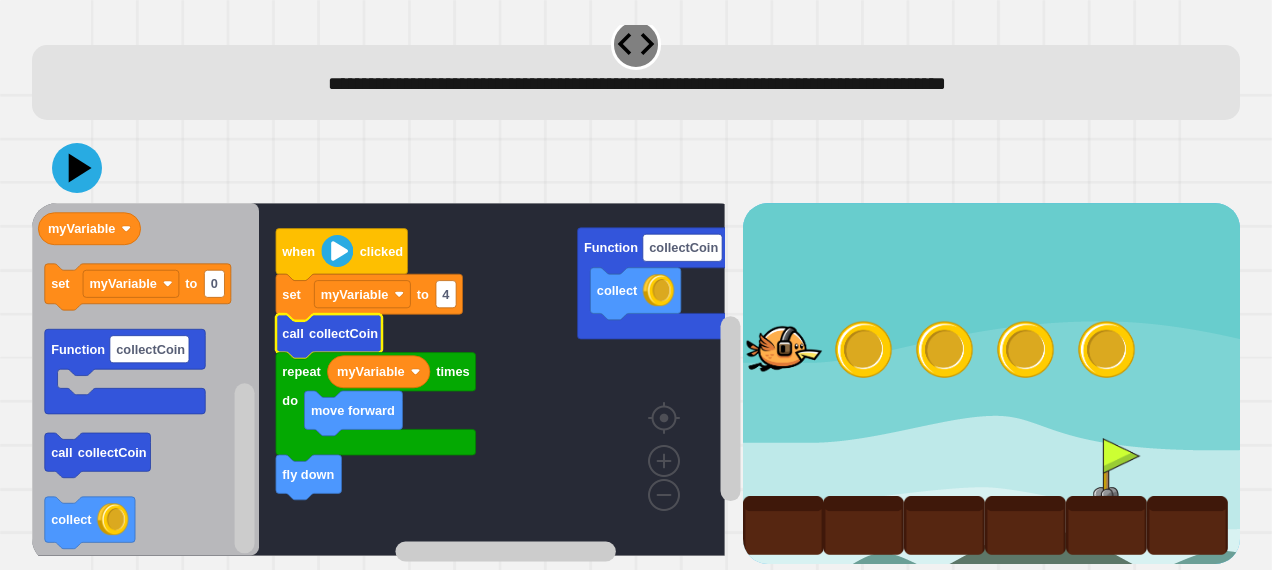 click 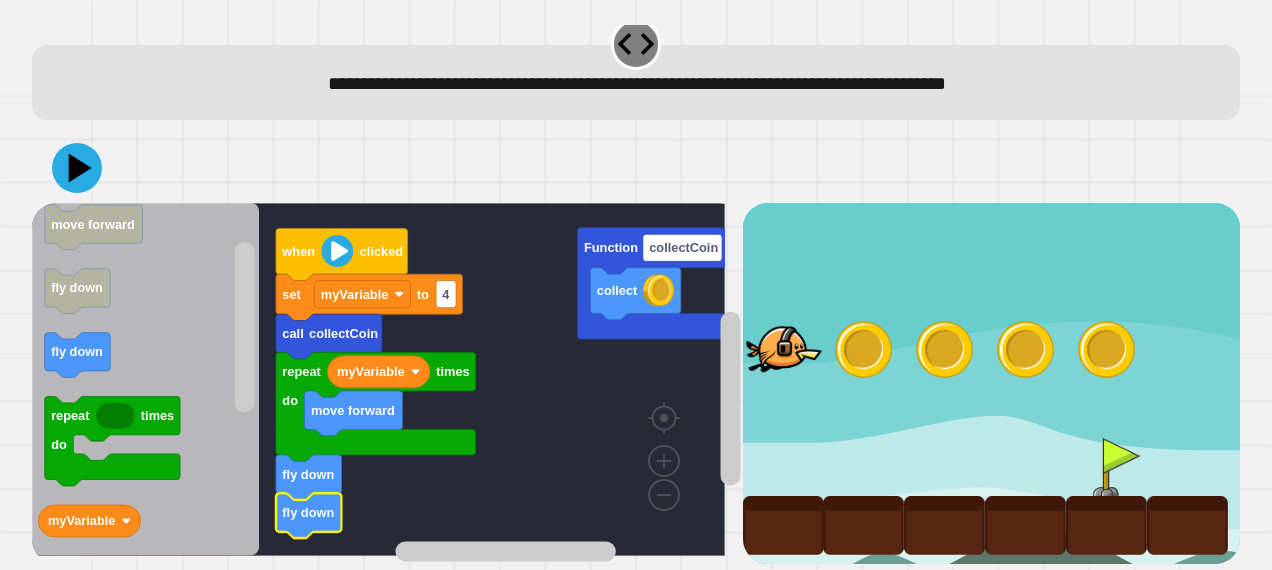 click 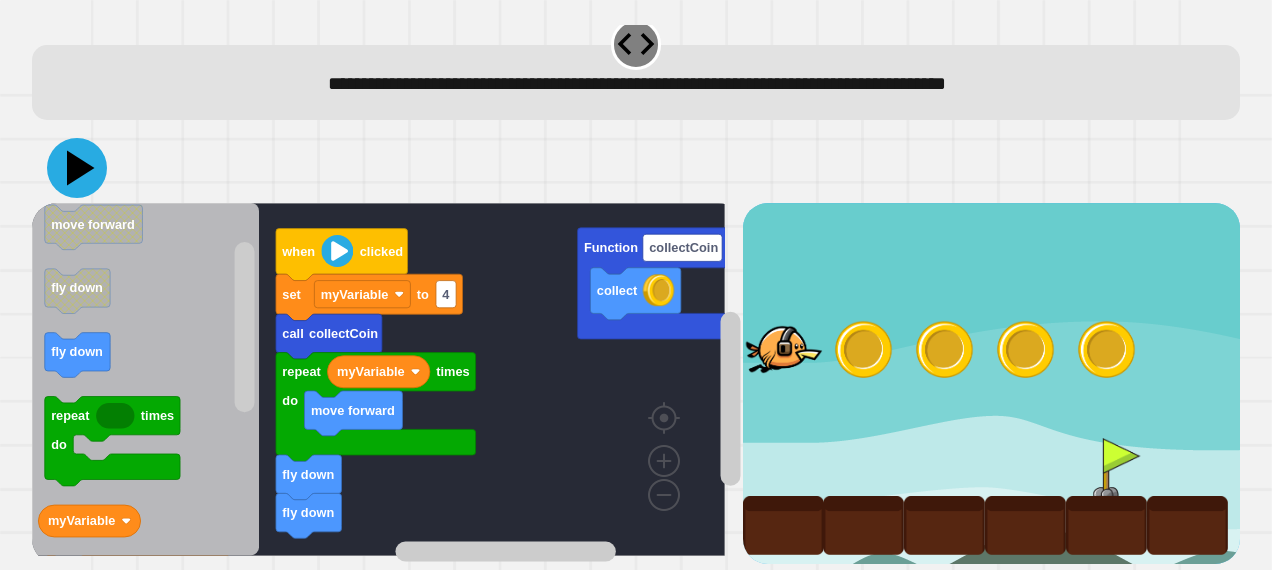 click 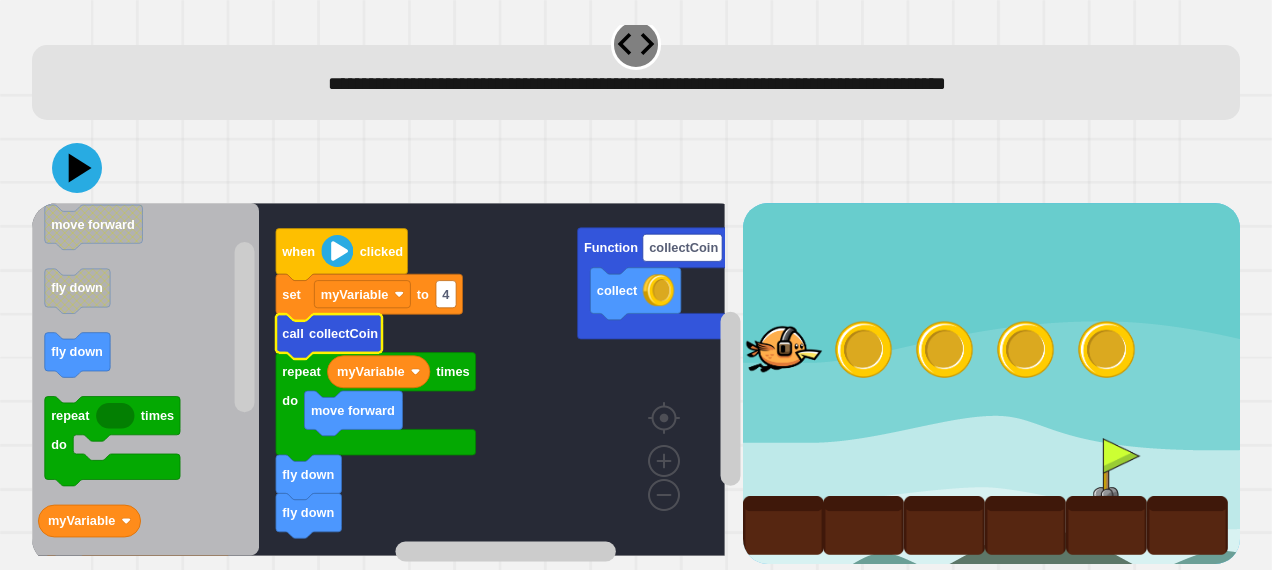 click on "collectCoin" 